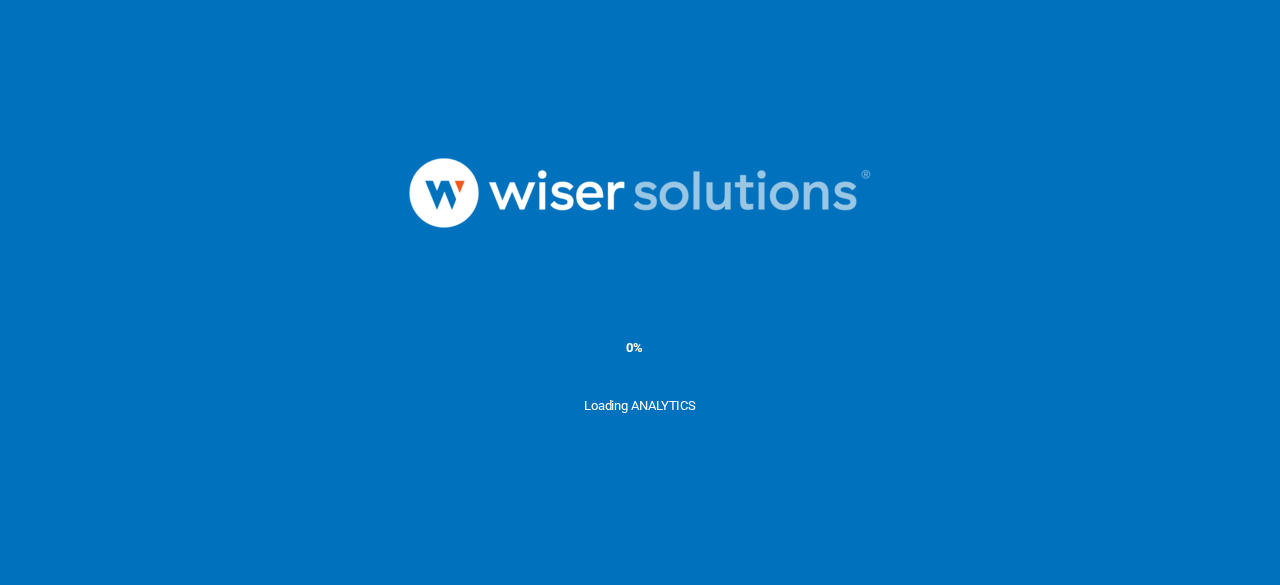 scroll, scrollTop: 0, scrollLeft: 0, axis: both 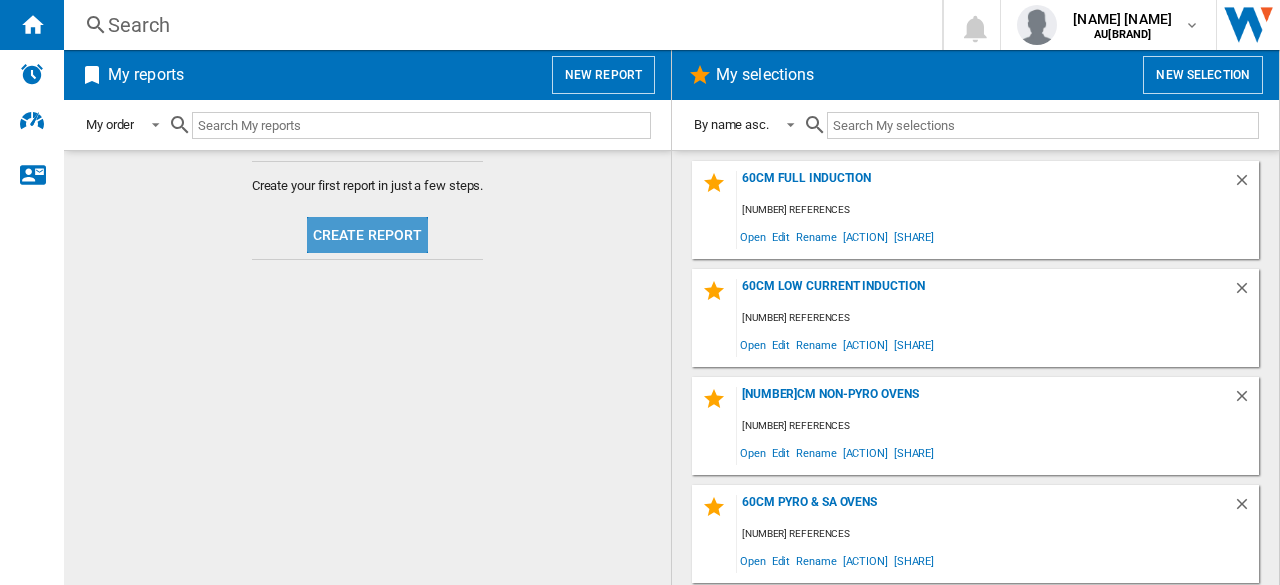 click on "Create report" at bounding box center (368, 235) 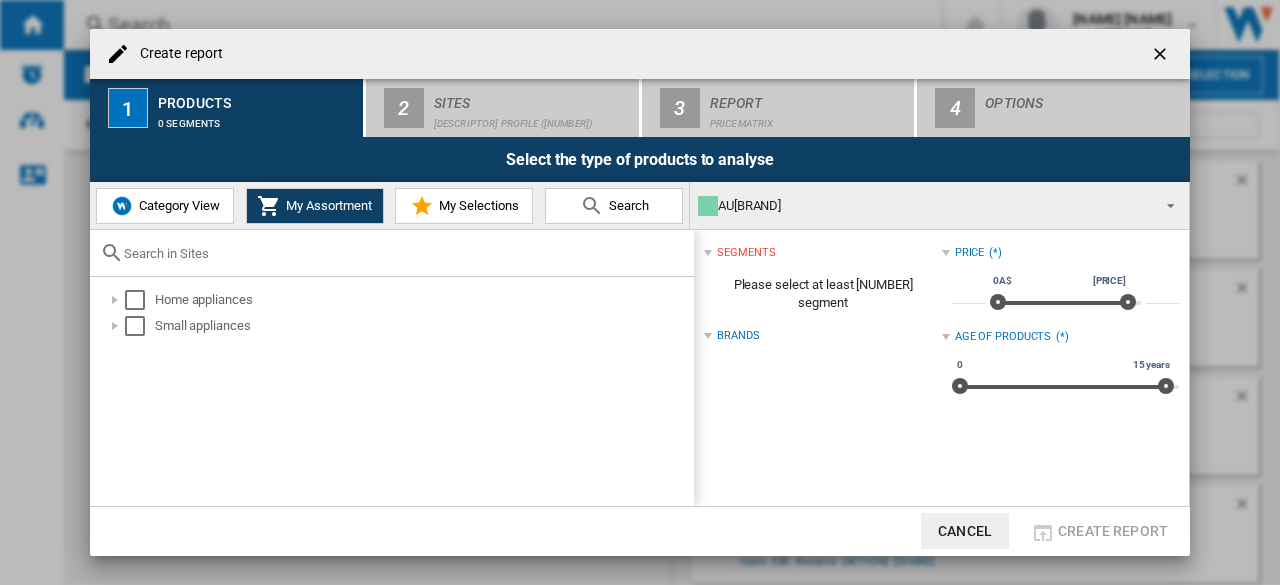 click on "Category View" at bounding box center [177, 205] 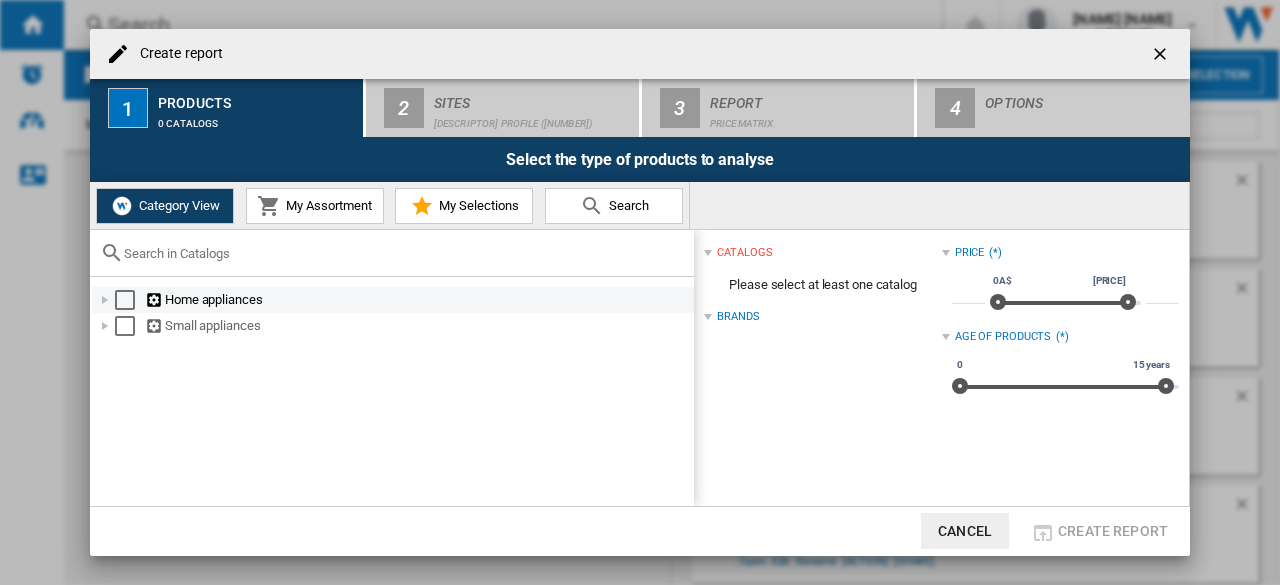 click at bounding box center [105, 300] 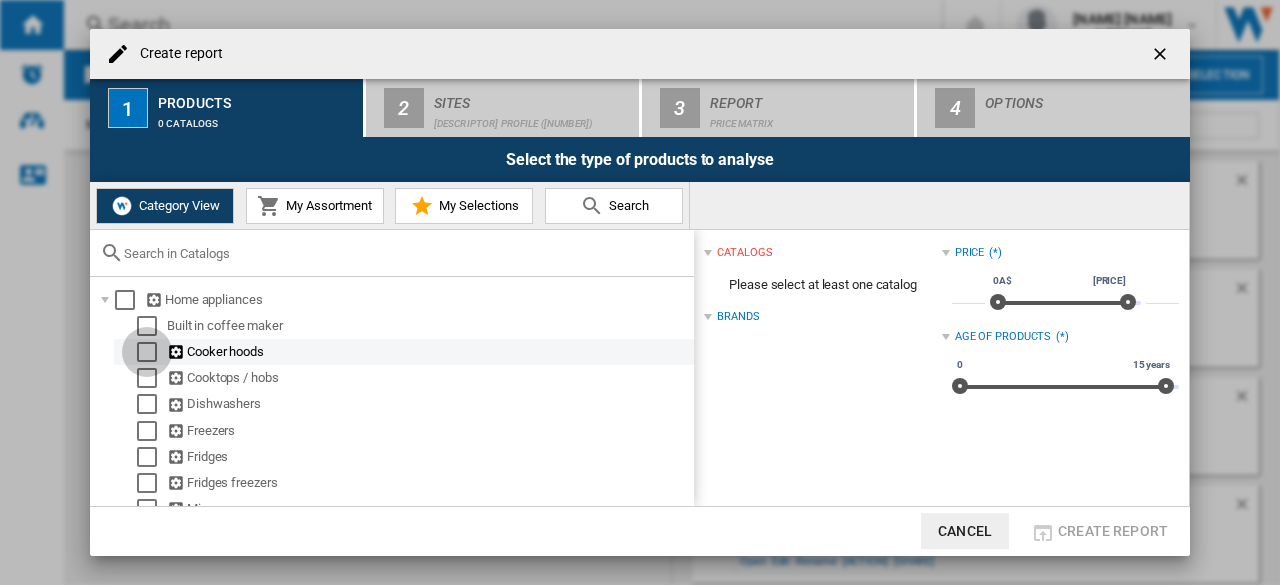 click at bounding box center (147, 326) 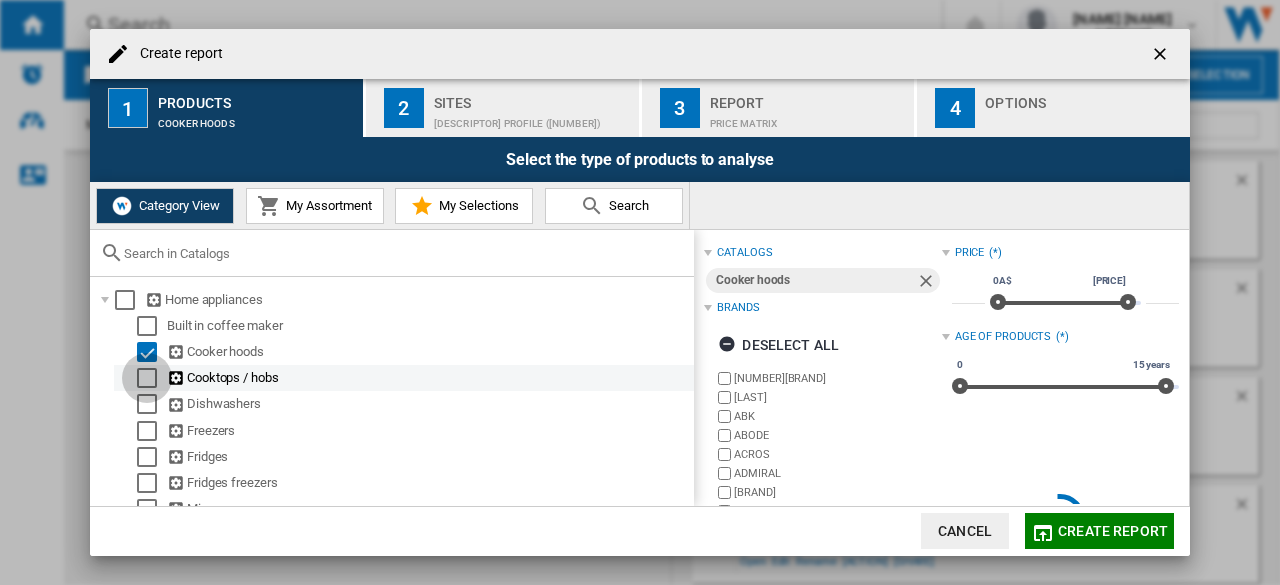 click at bounding box center [147, 326] 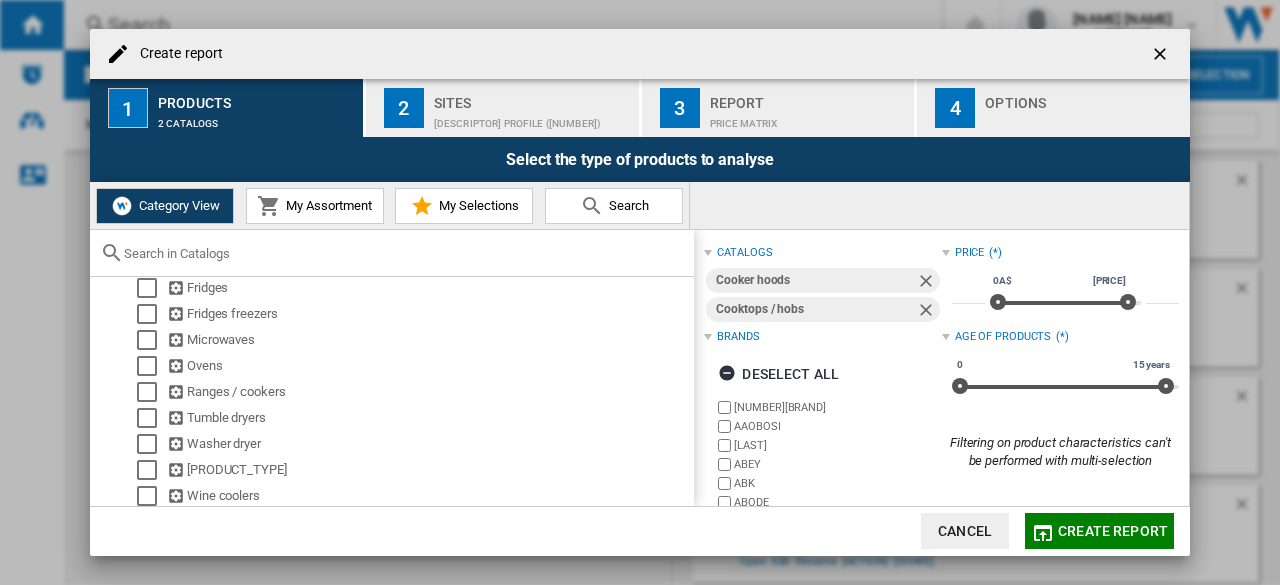scroll, scrollTop: 200, scrollLeft: 0, axis: vertical 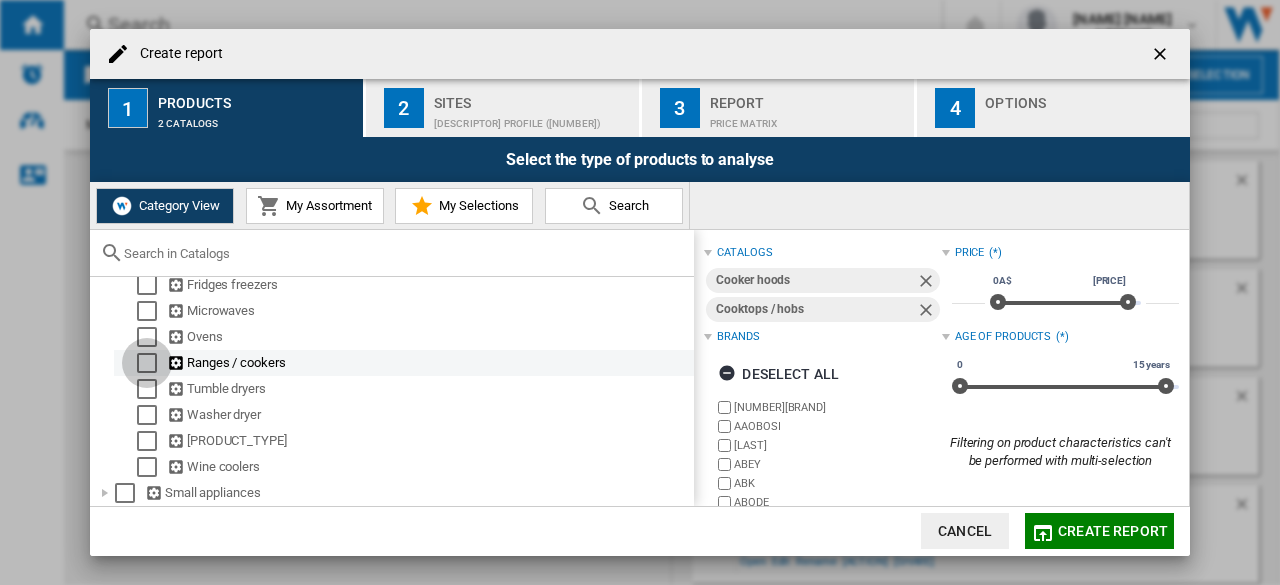 click at bounding box center (147, 128) 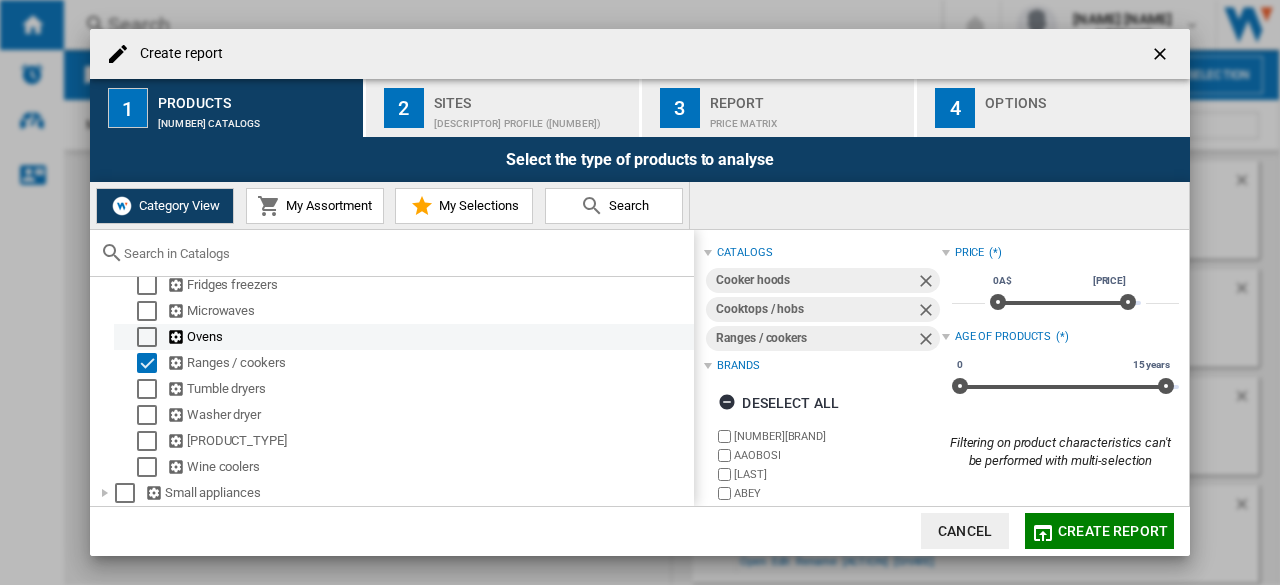 click at bounding box center [147, 128] 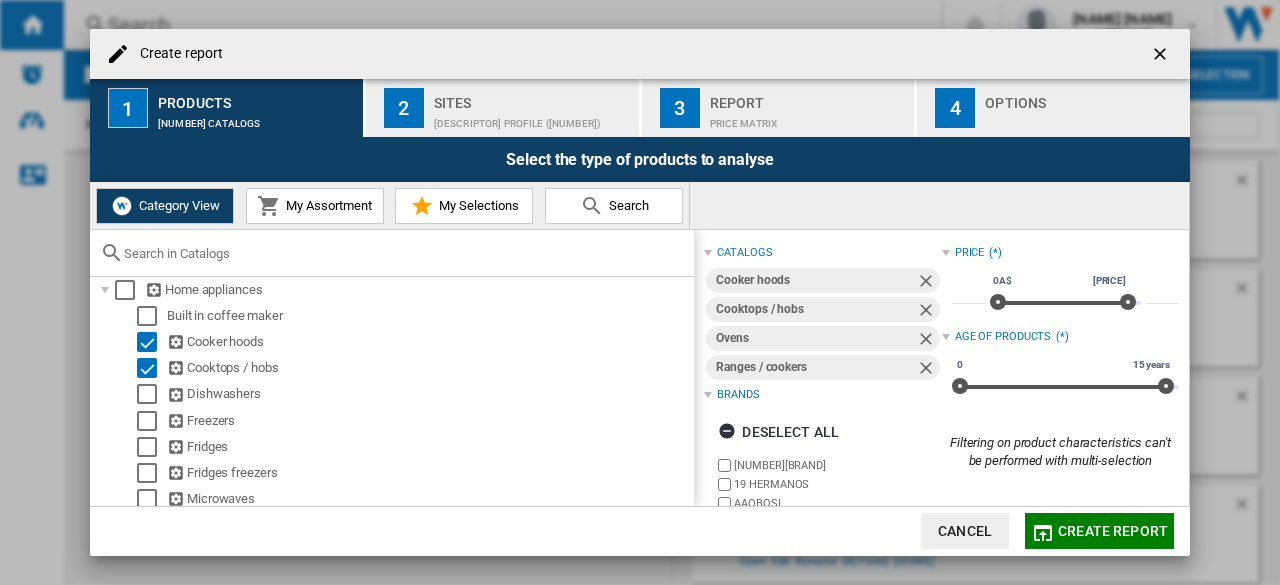 scroll, scrollTop: 0, scrollLeft: 0, axis: both 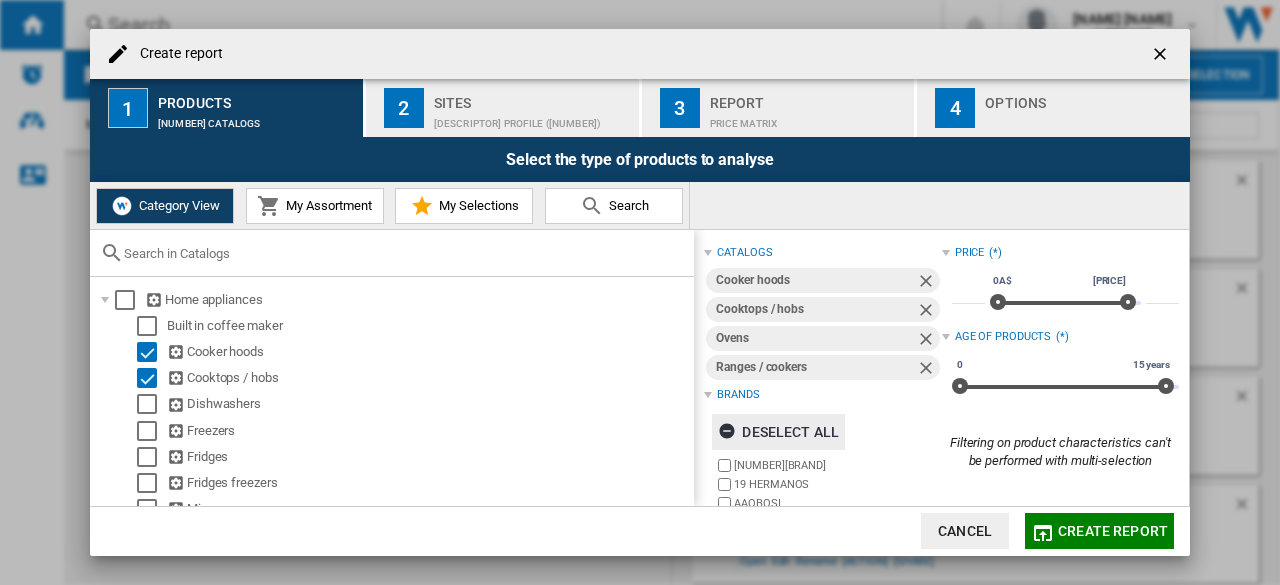 click at bounding box center [730, 434] 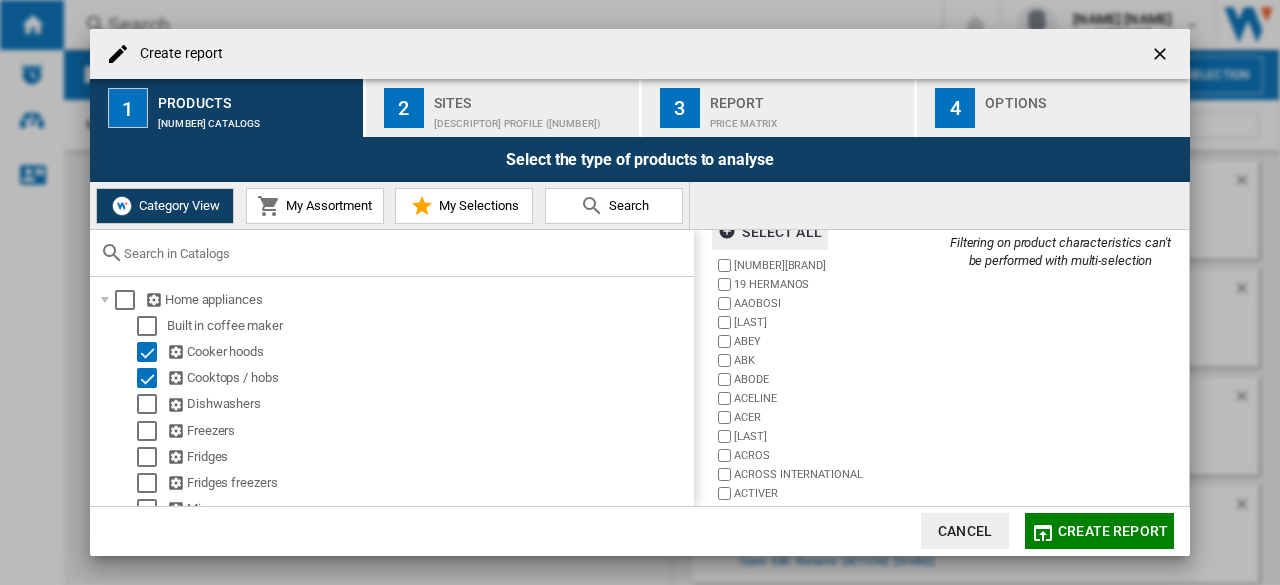 scroll, scrollTop: 278, scrollLeft: 0, axis: vertical 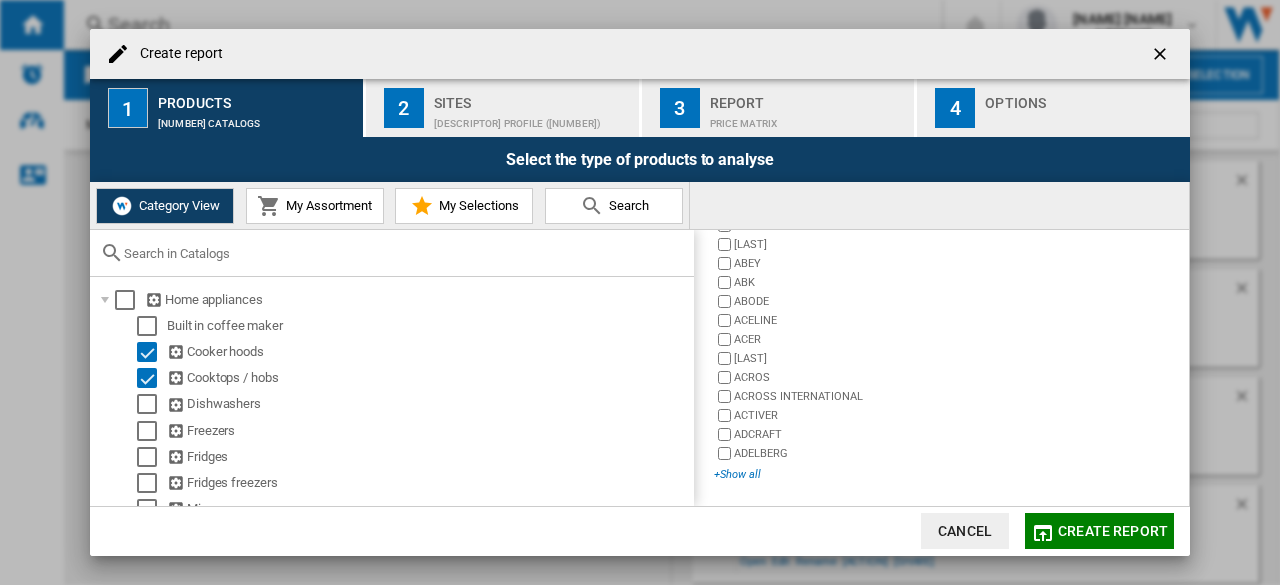 click on "+Show all" at bounding box center [827, 474] 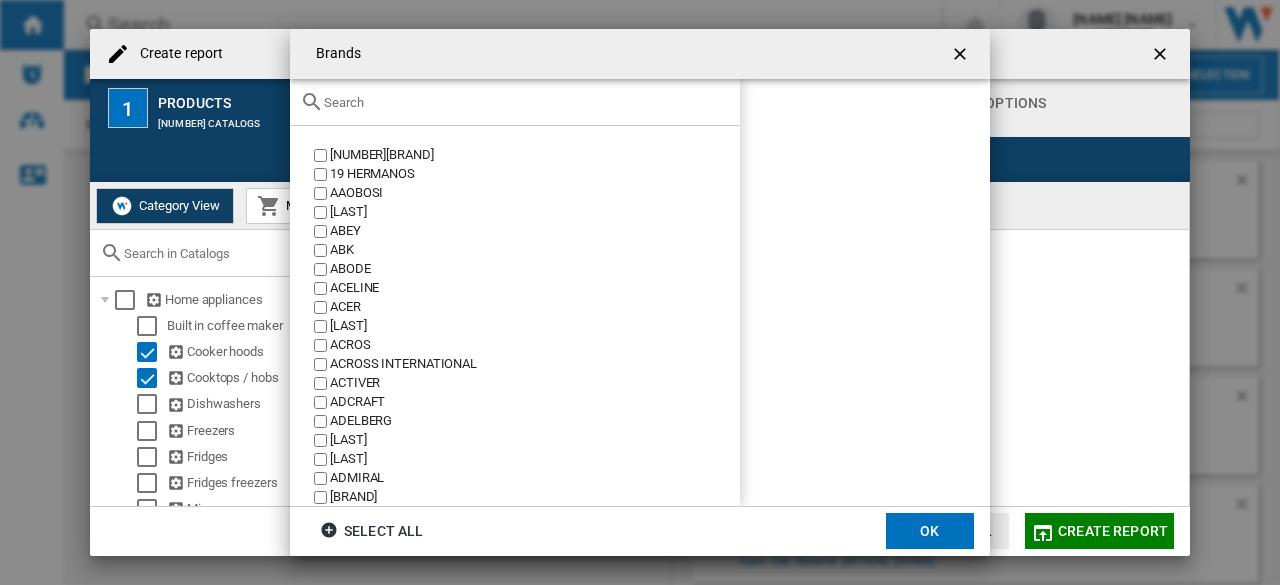 click at bounding box center (527, 102) 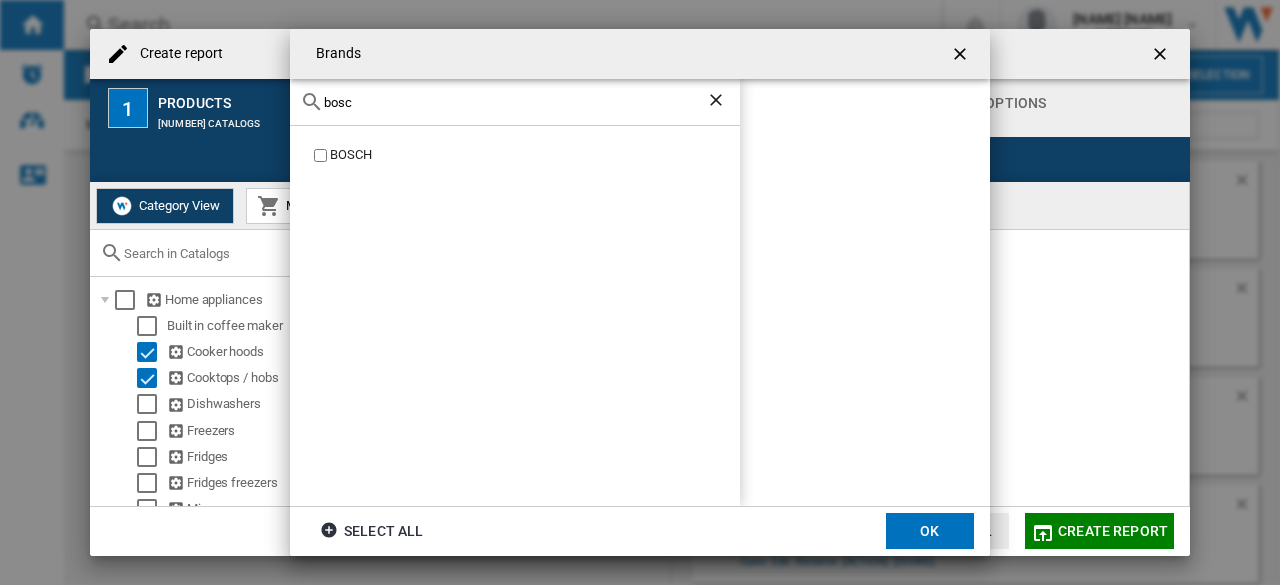 type on "bosc" 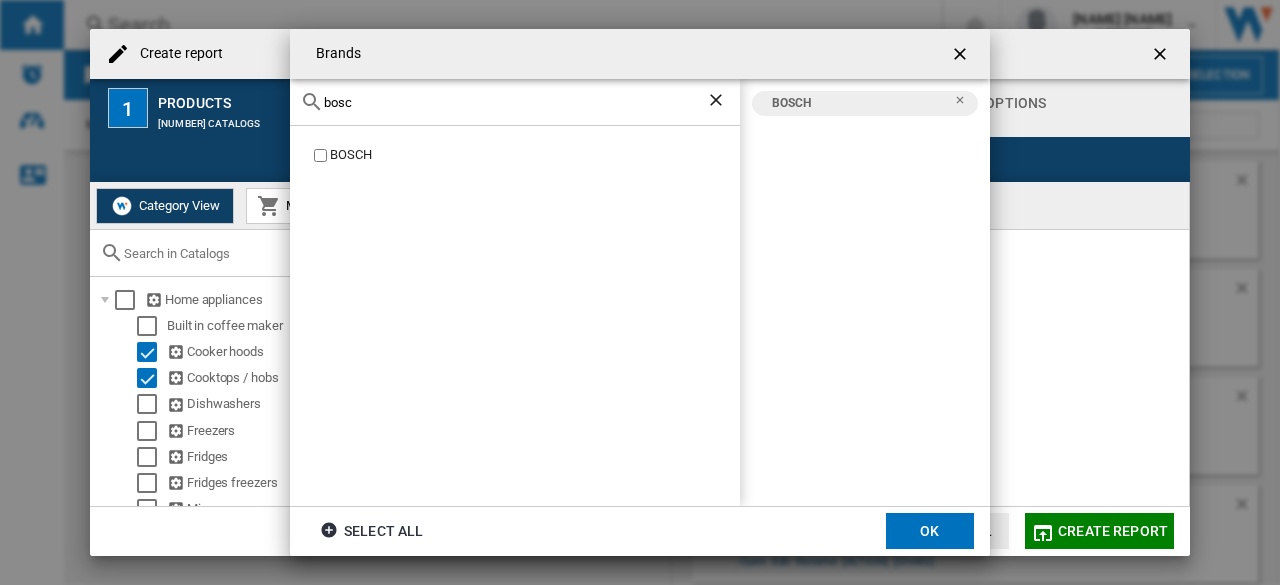 click on "OK" at bounding box center [930, 531] 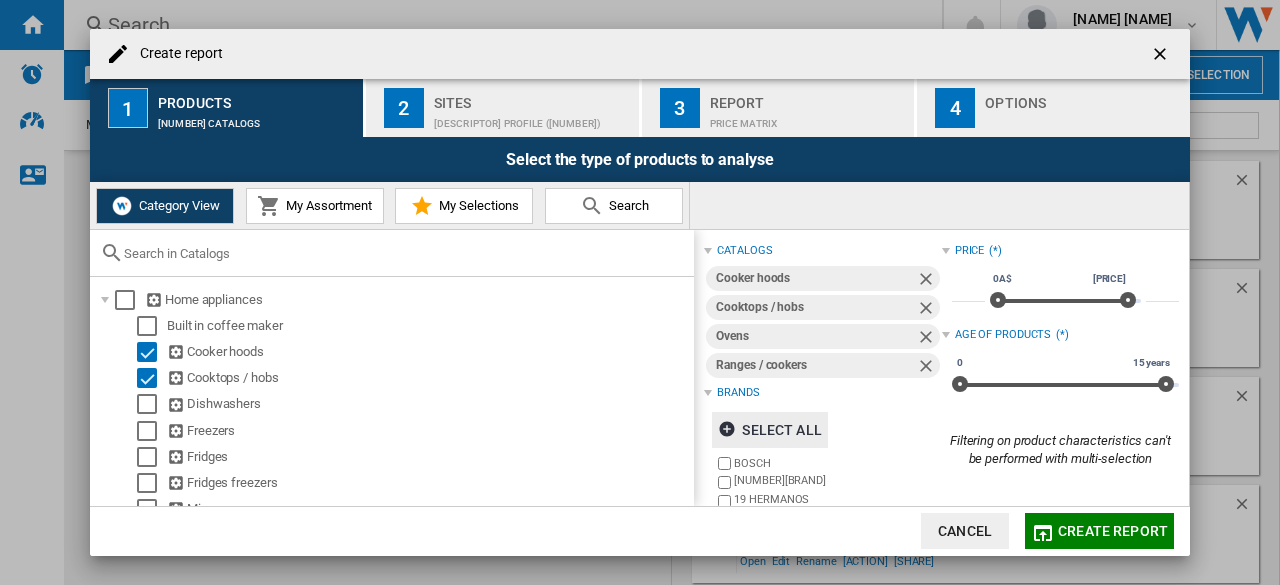 scroll, scrollTop: 0, scrollLeft: 0, axis: both 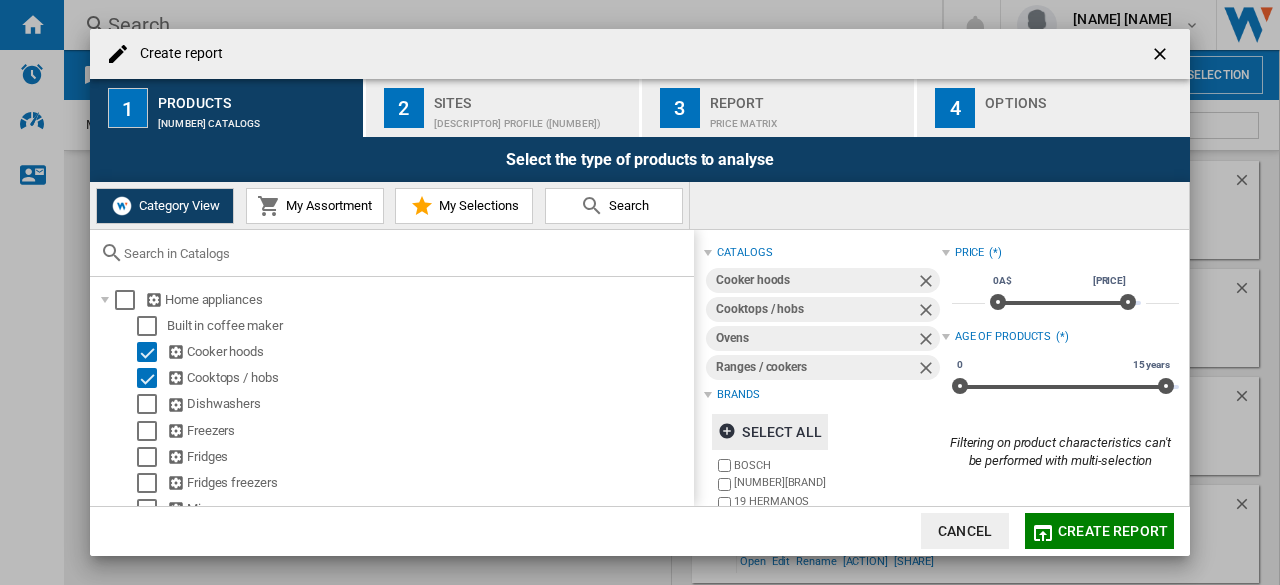 click on "My Assortment" at bounding box center (326, 205) 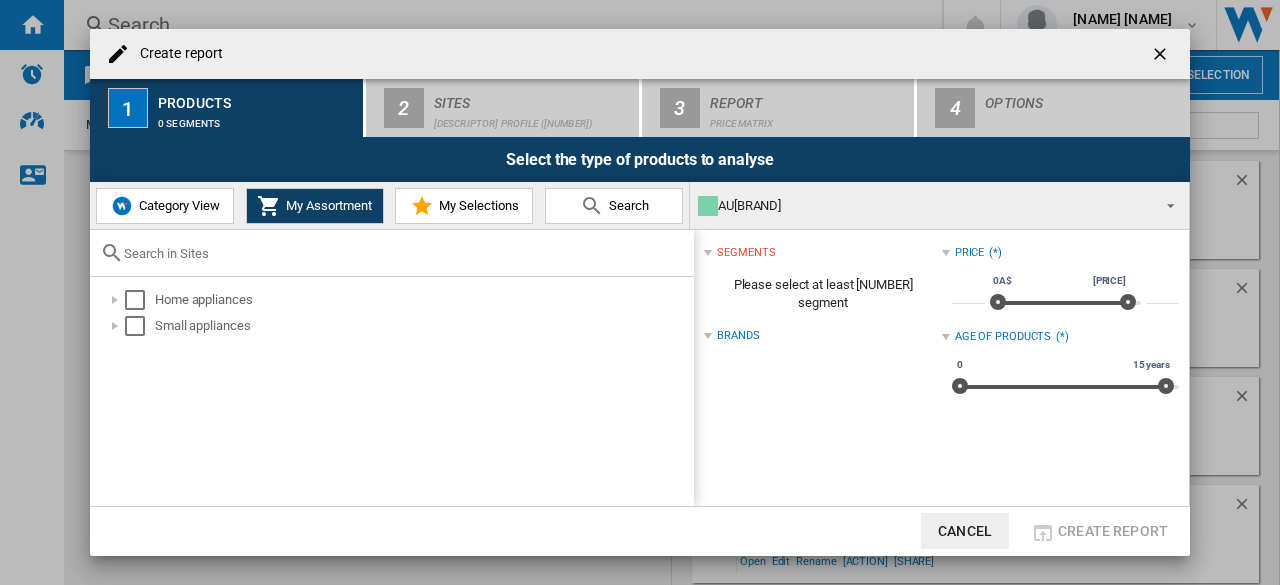 click on "Category View" at bounding box center [177, 205] 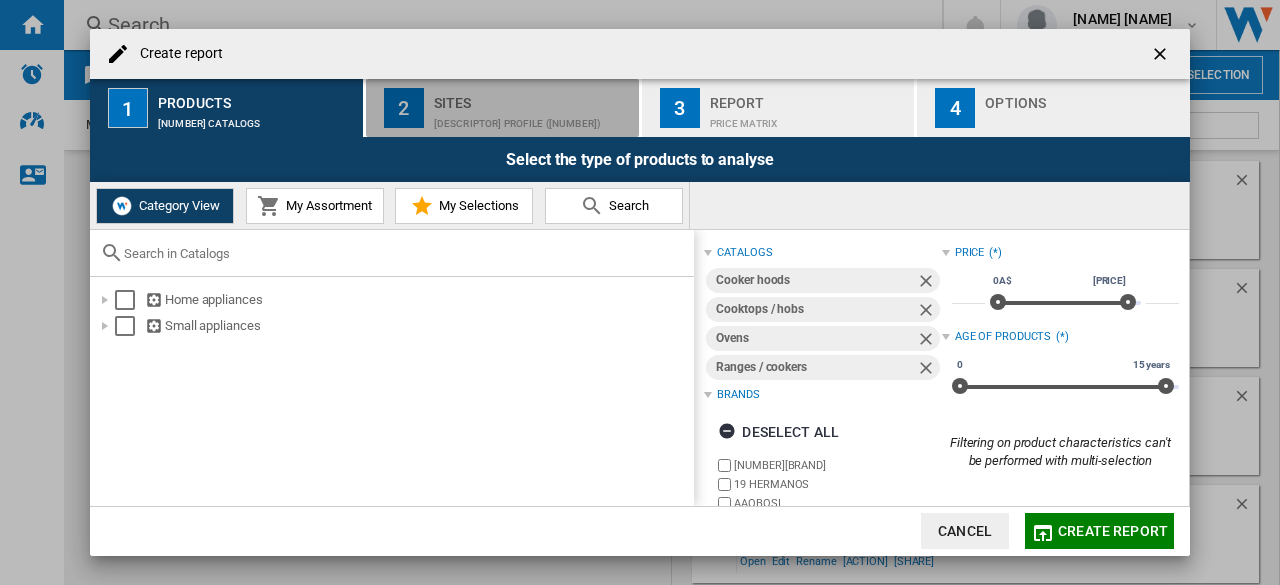 click on "[DESCRIPTOR] profile ([NUMBER])" at bounding box center [532, 118] 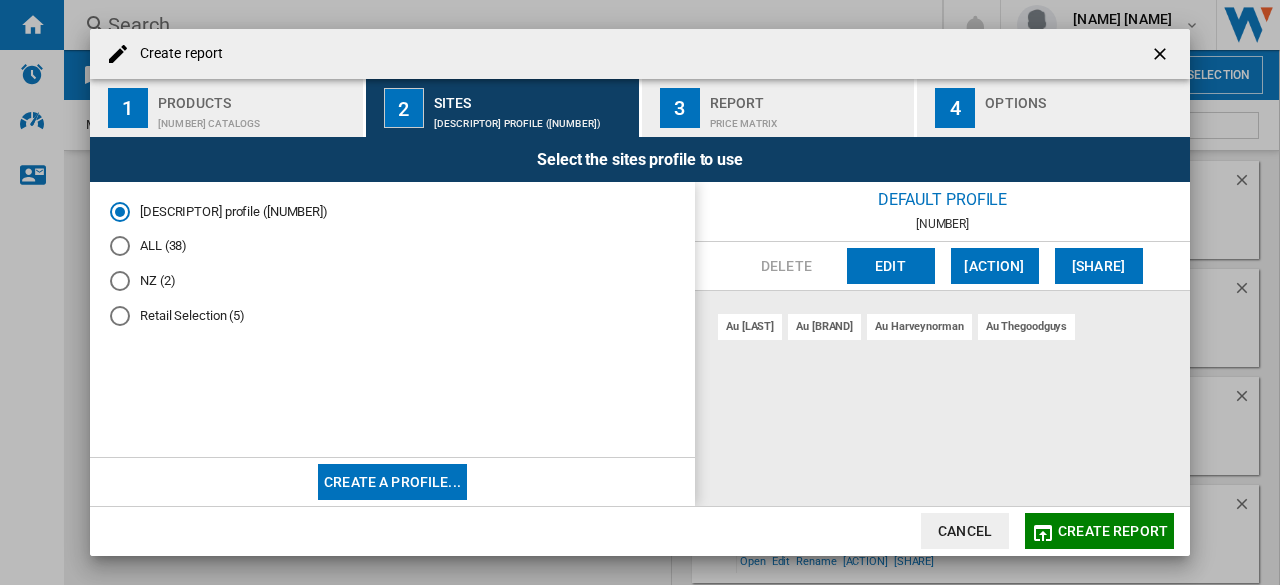 click at bounding box center (120, 246) 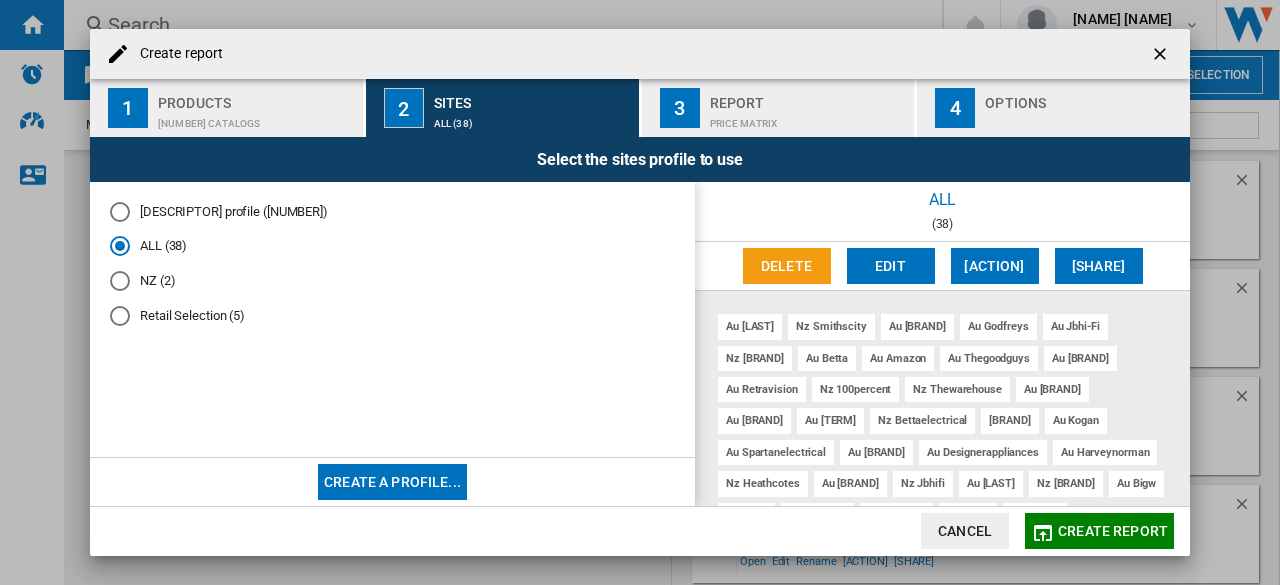 click at bounding box center (120, 246) 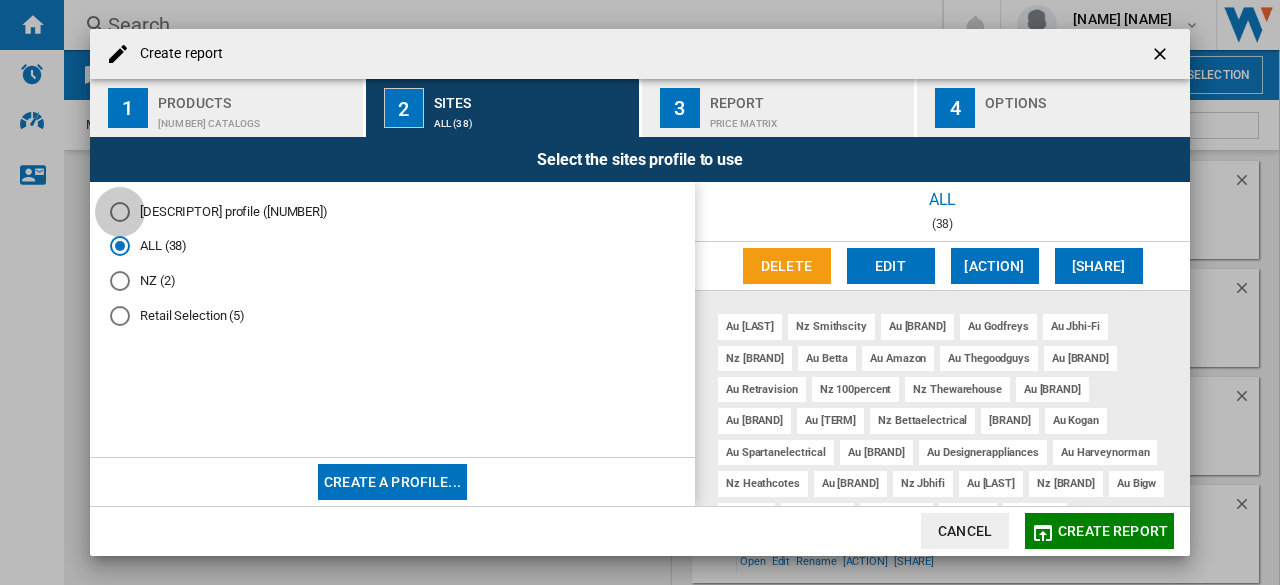 click at bounding box center (120, 212) 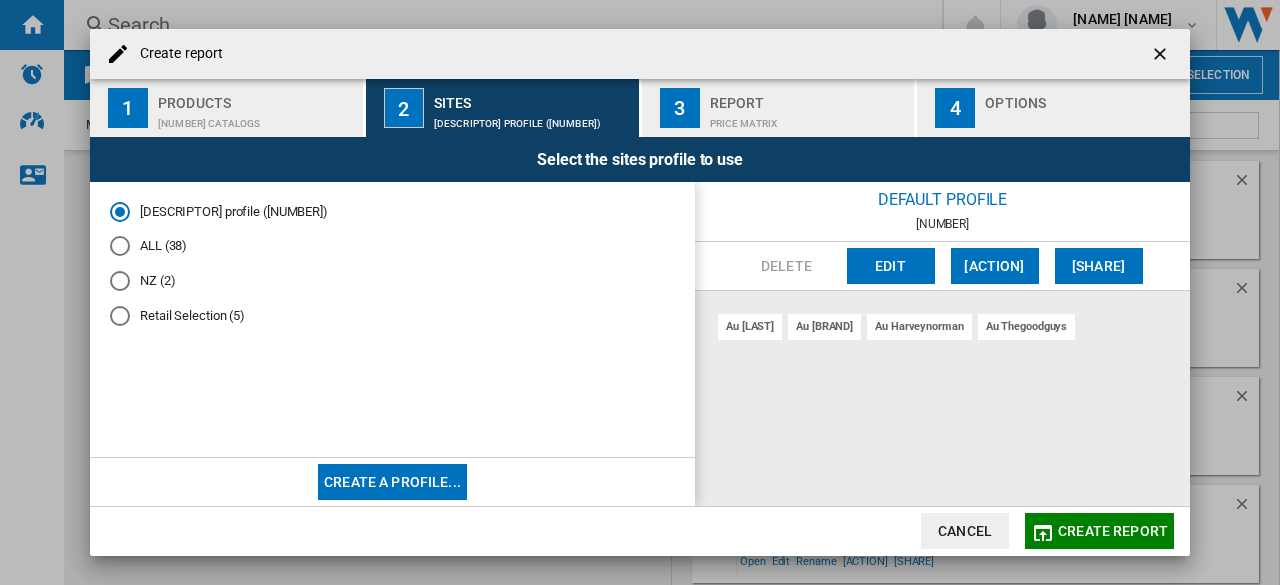 click at bounding box center [120, 316] 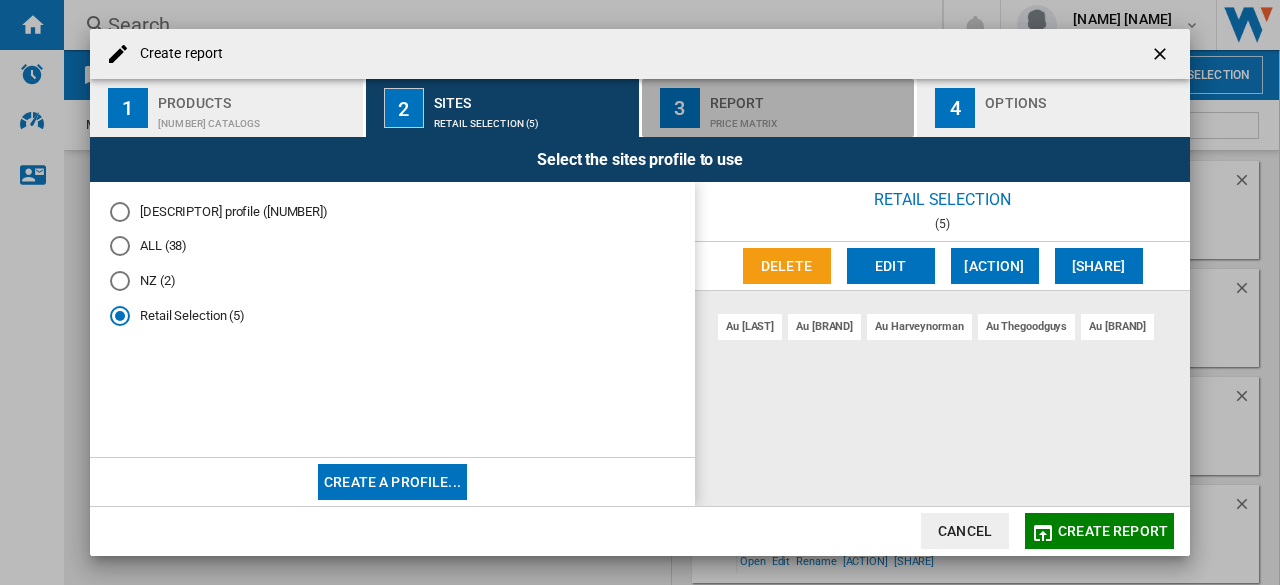 click on "Price Matrix" at bounding box center [808, 118] 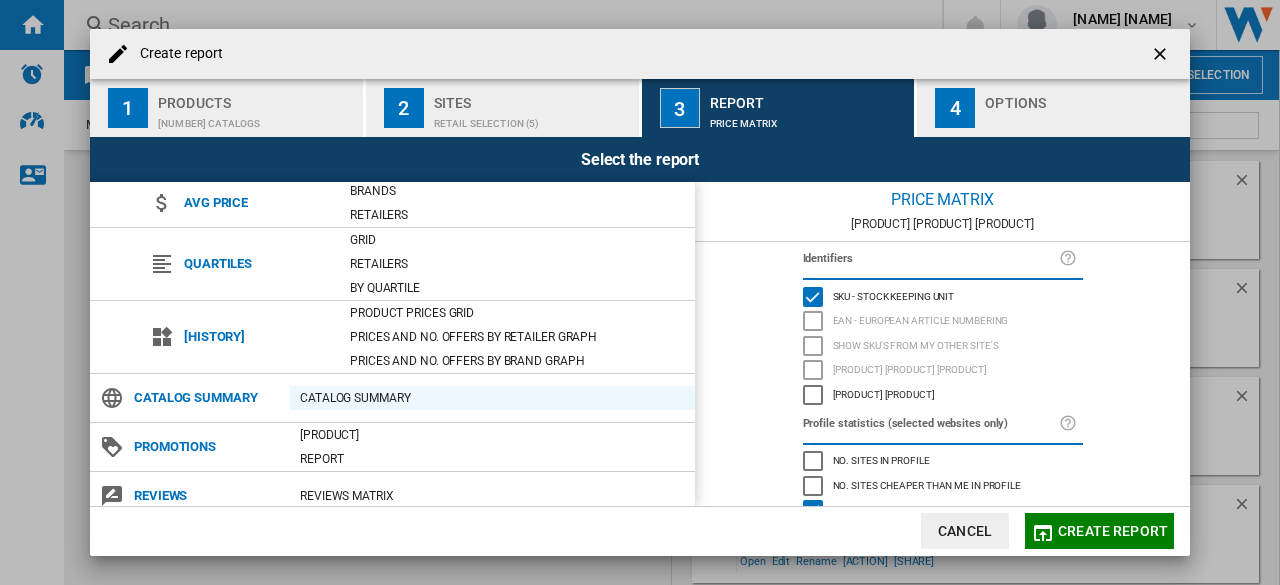 scroll, scrollTop: 200, scrollLeft: 0, axis: vertical 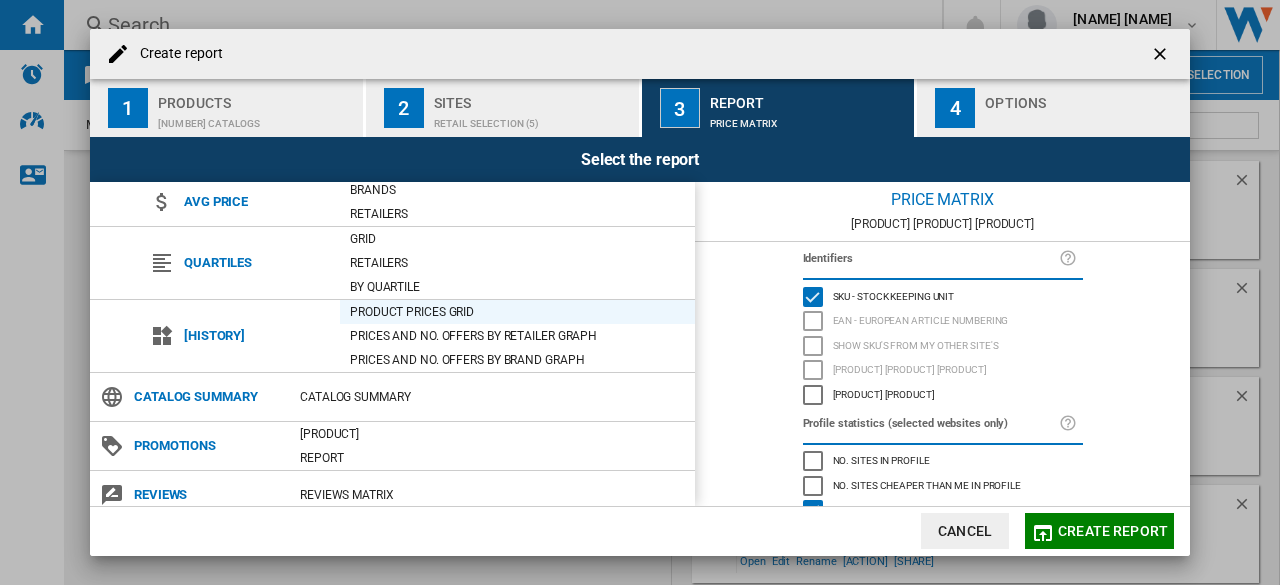 click on "Product prices grid" at bounding box center [517, 312] 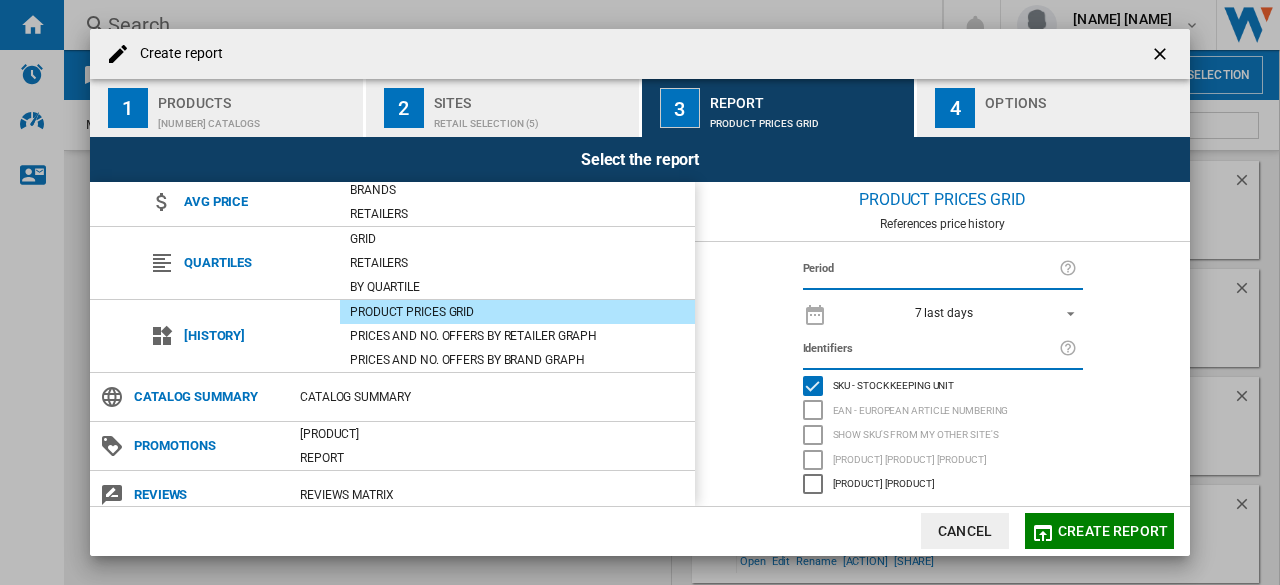 click at bounding box center [1065, 312] 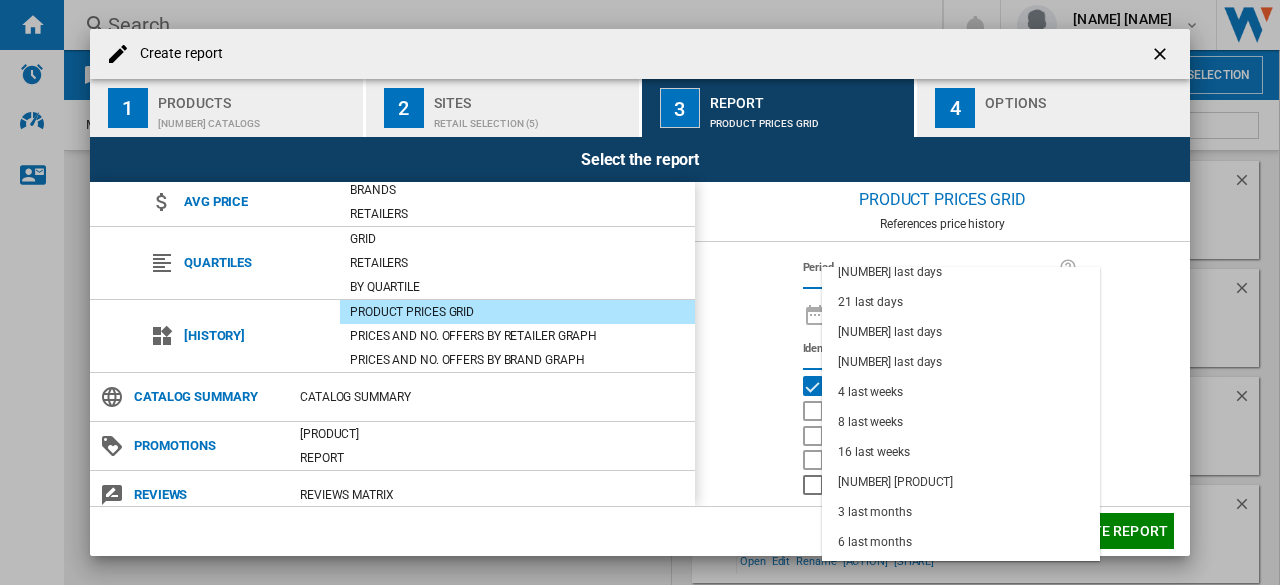 scroll, scrollTop: 126, scrollLeft: 0, axis: vertical 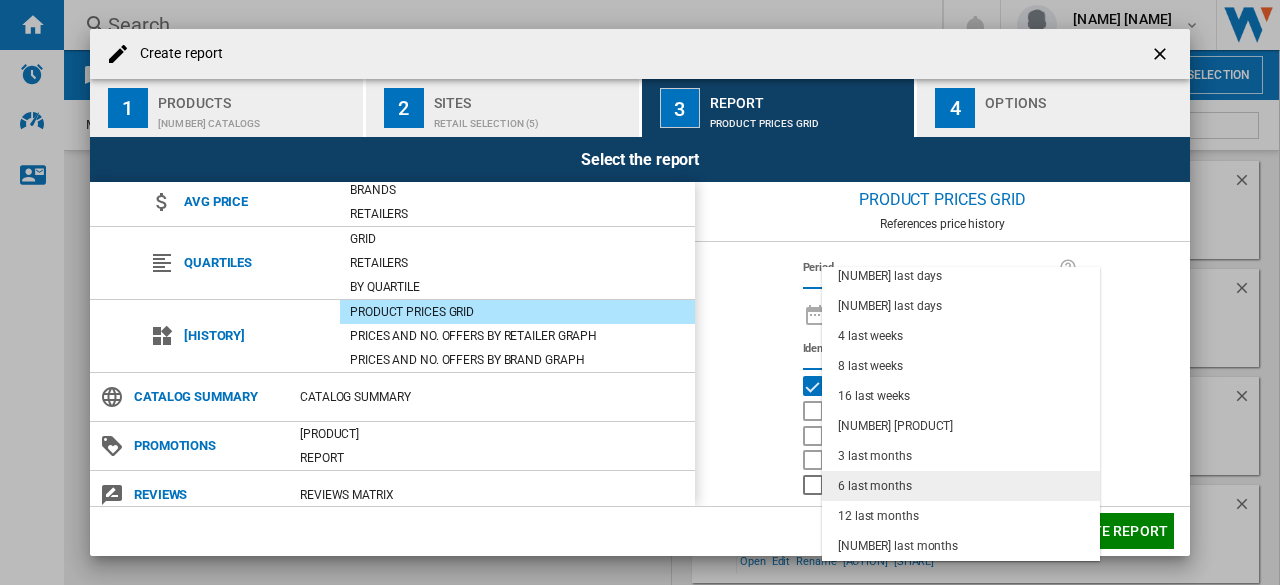 click on "6 last months" at bounding box center (961, 486) 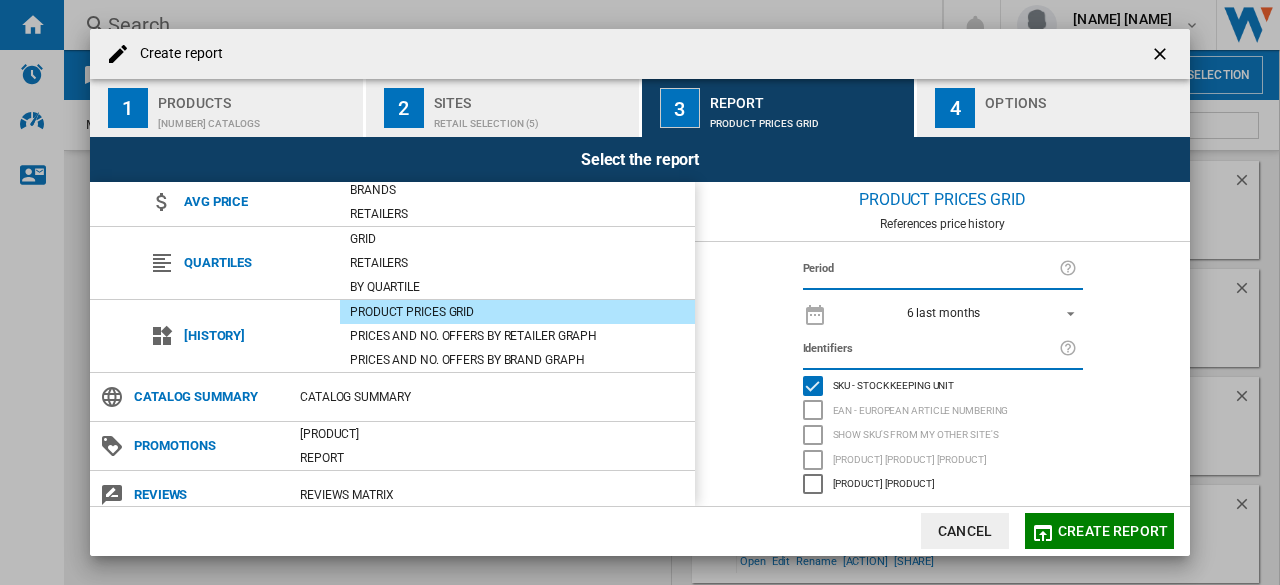click at bounding box center [1065, 312] 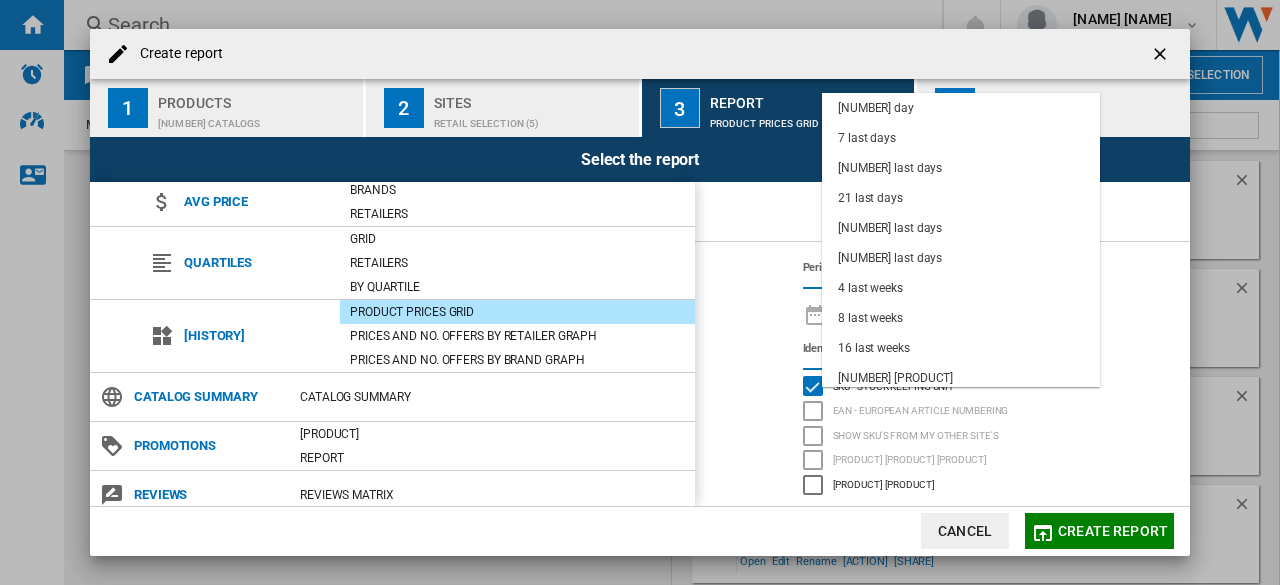 scroll, scrollTop: 126, scrollLeft: 0, axis: vertical 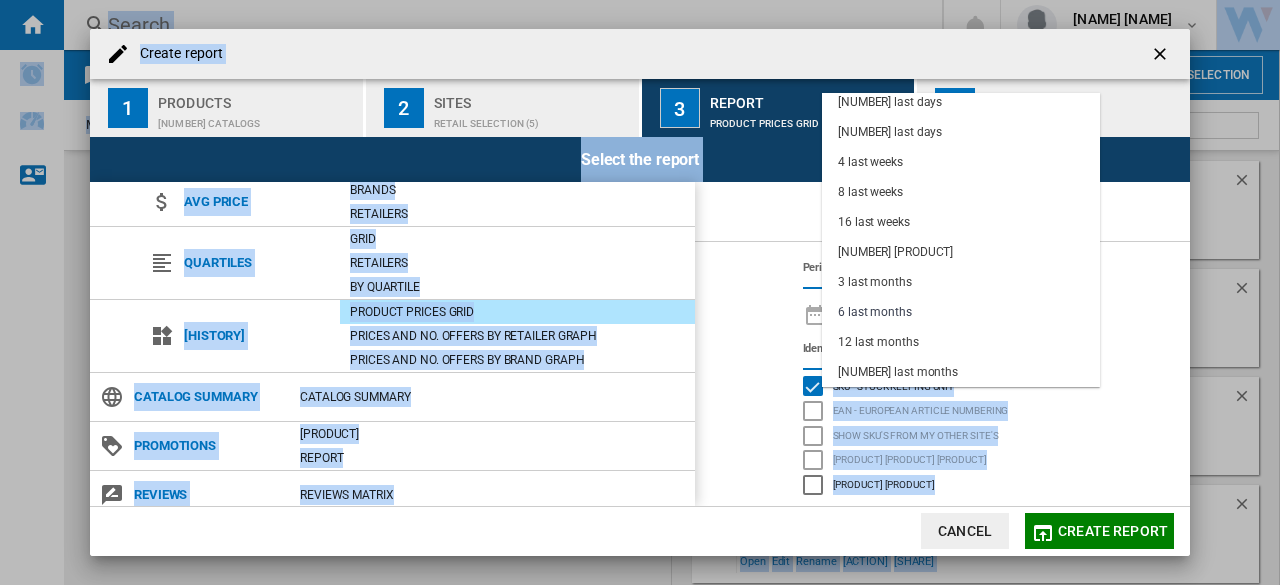 drag, startPoint x: 1102, startPoint y: 305, endPoint x: 1098, endPoint y: 193, distance: 112.0714 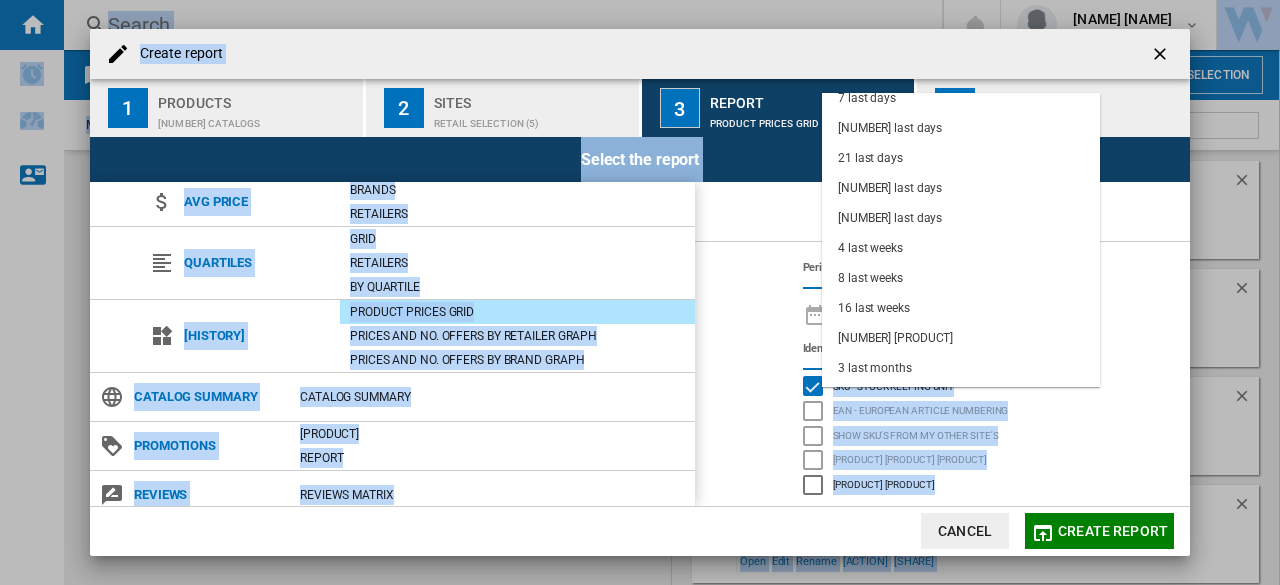 scroll, scrollTop: 0, scrollLeft: 0, axis: both 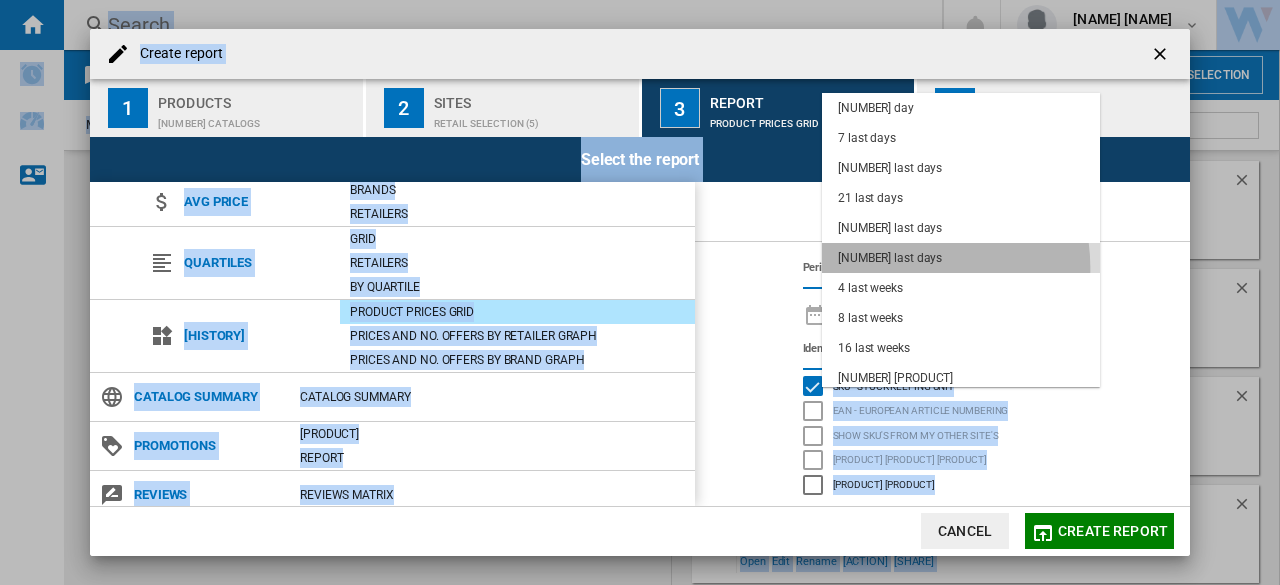 click on "[NUMBER] last days" at bounding box center (961, 258) 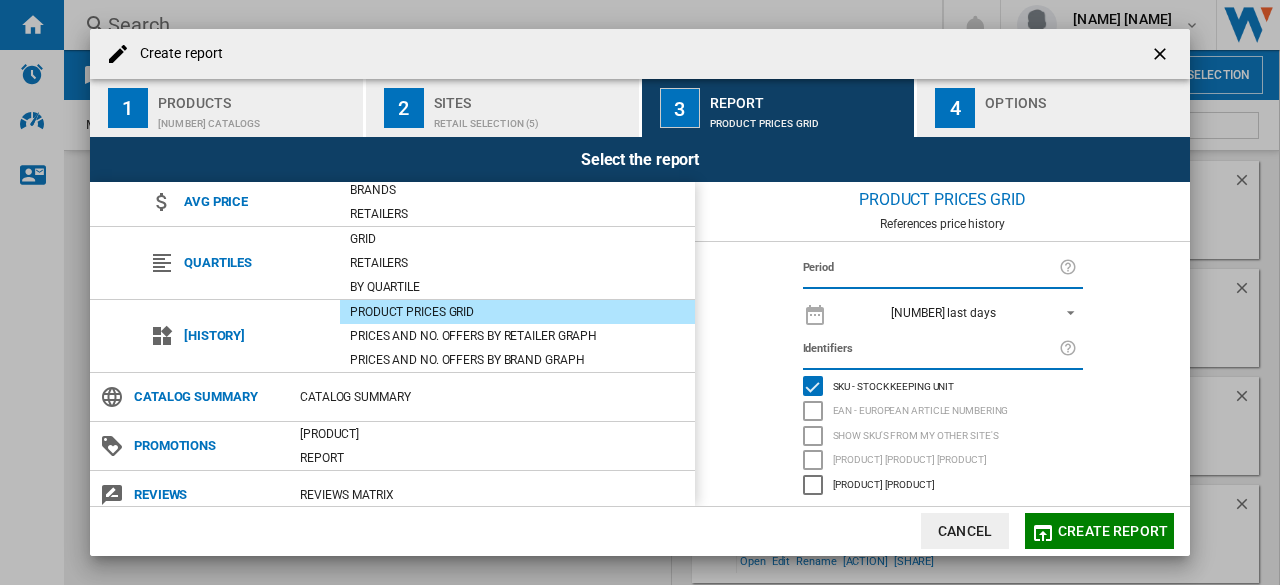 click at bounding box center (1083, 118) 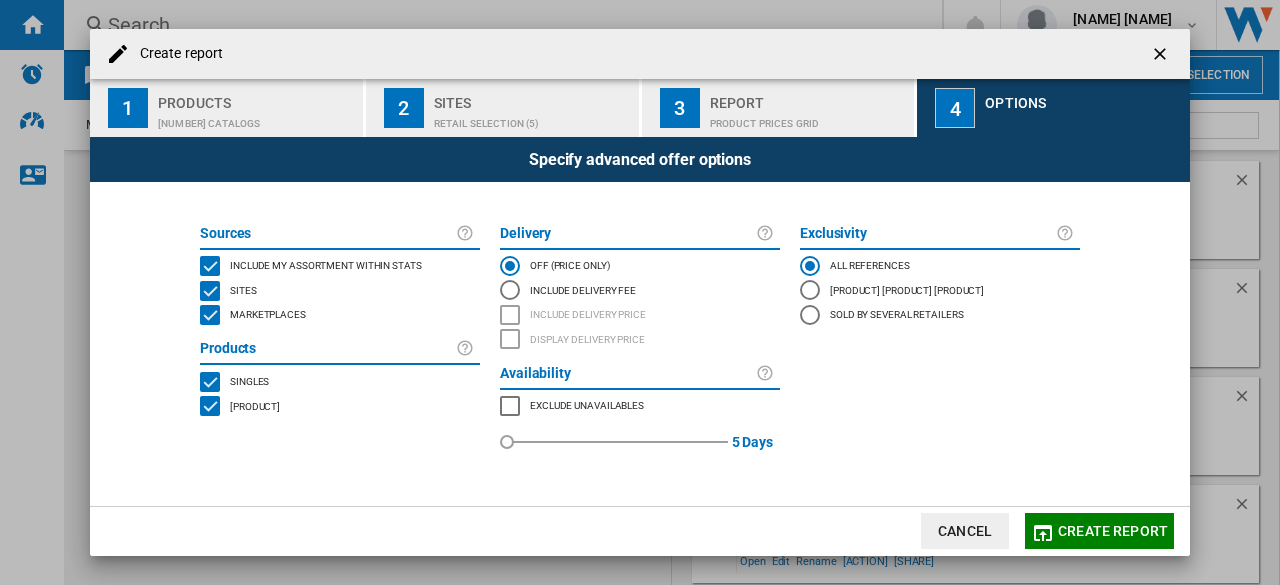 click at bounding box center (210, 406) 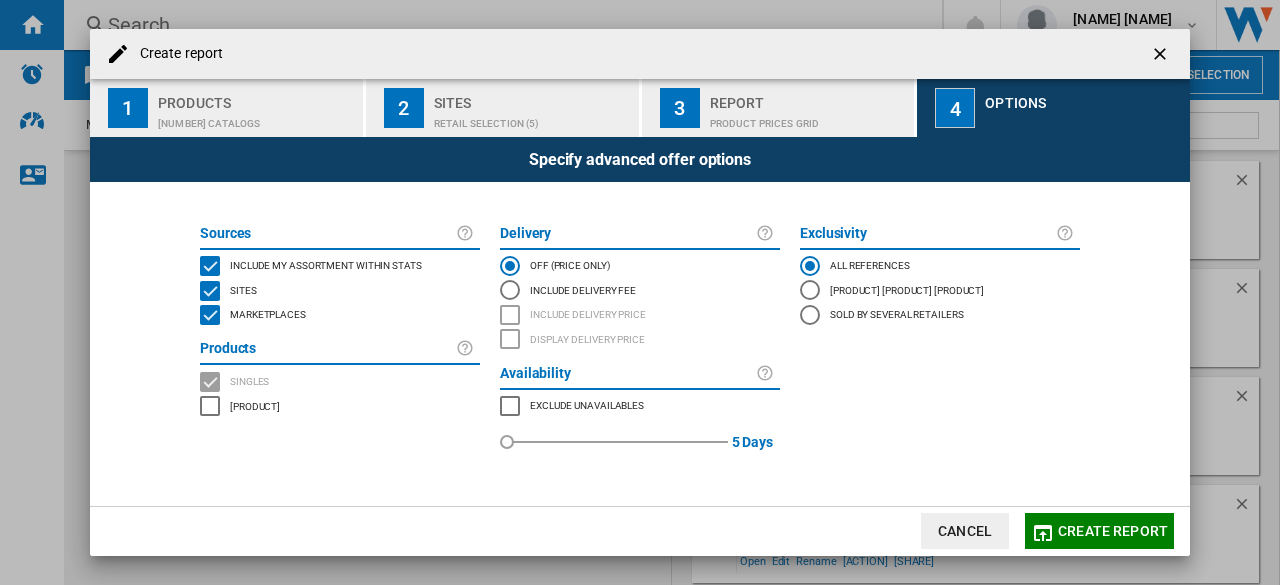 click on "Create report" at bounding box center [1113, 531] 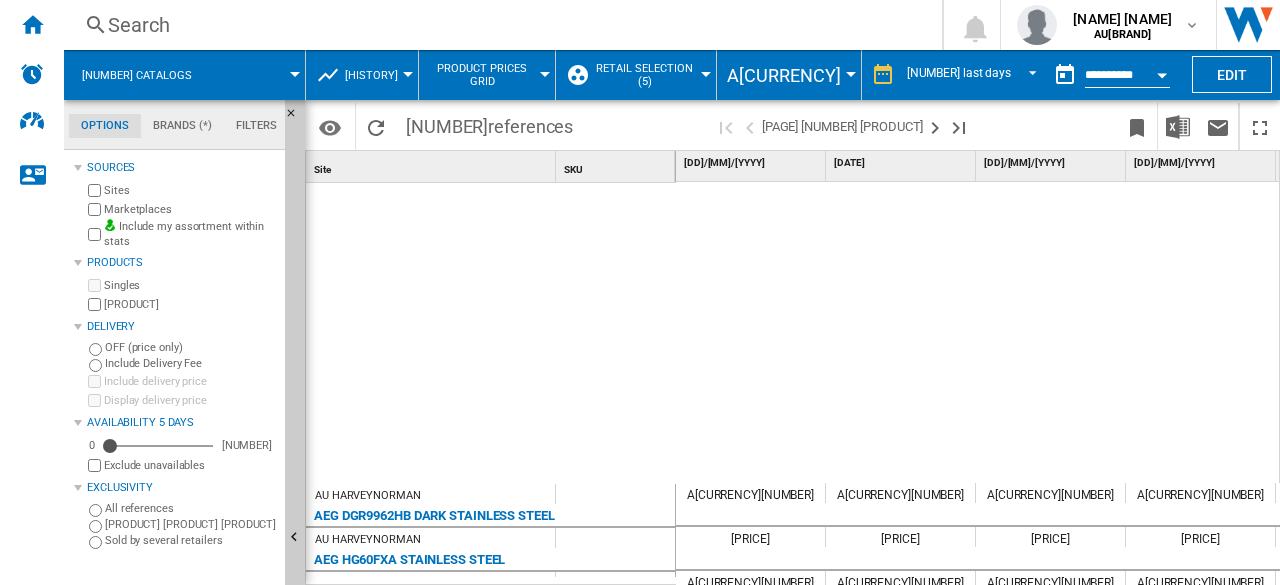 scroll, scrollTop: 376, scrollLeft: 0, axis: vertical 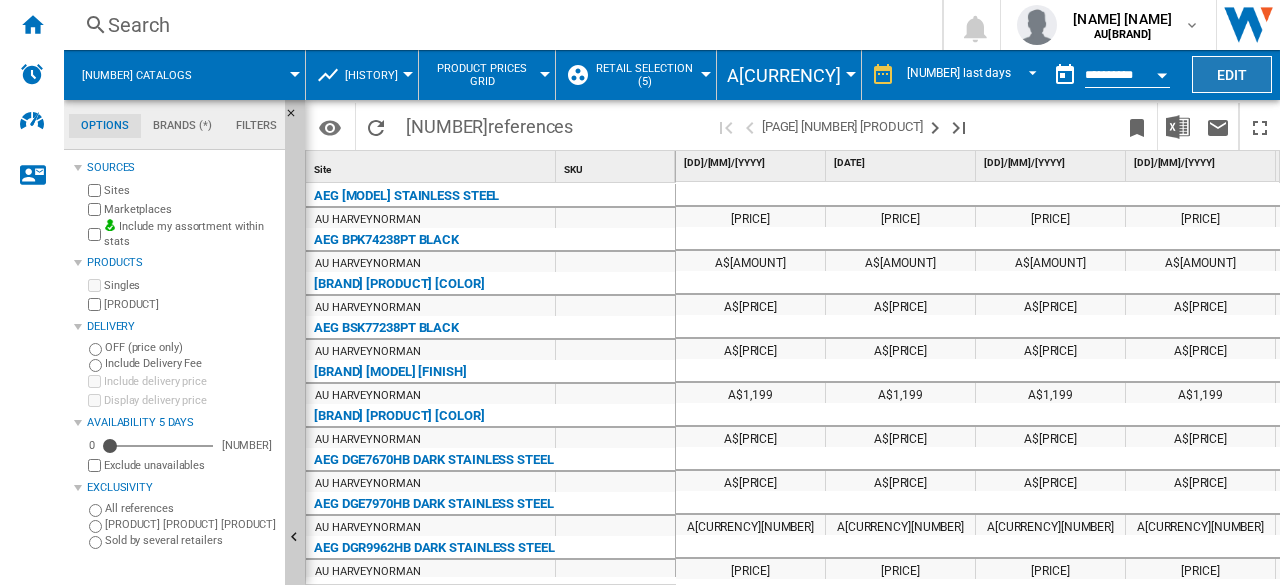 click on "Edit" at bounding box center (1232, 74) 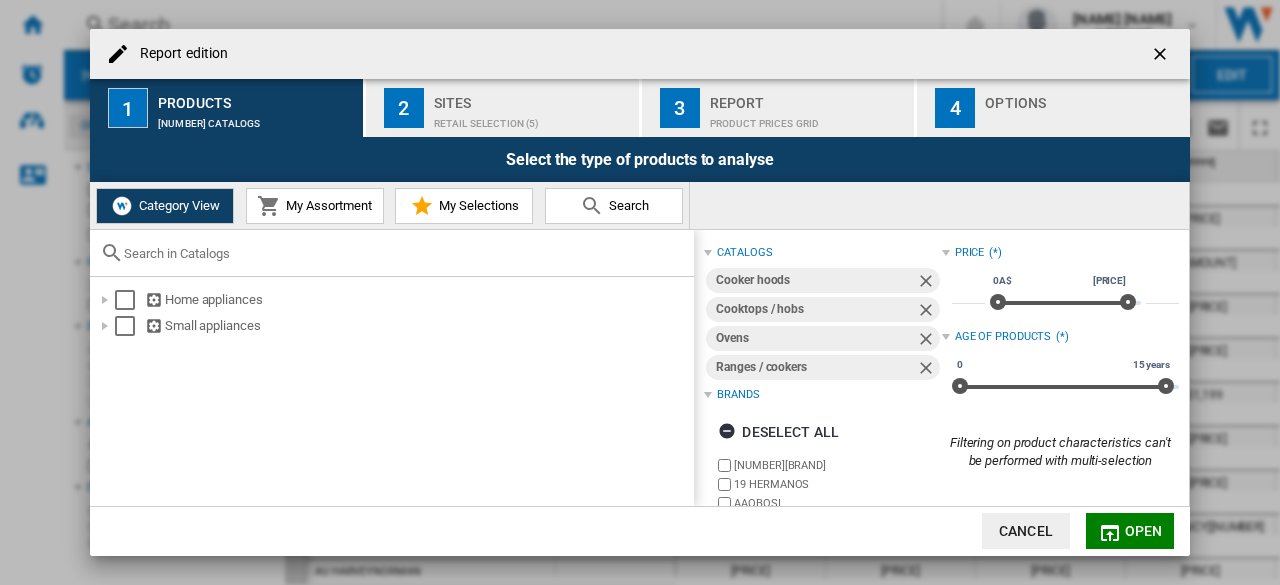 click on "Category View" at bounding box center [177, 205] 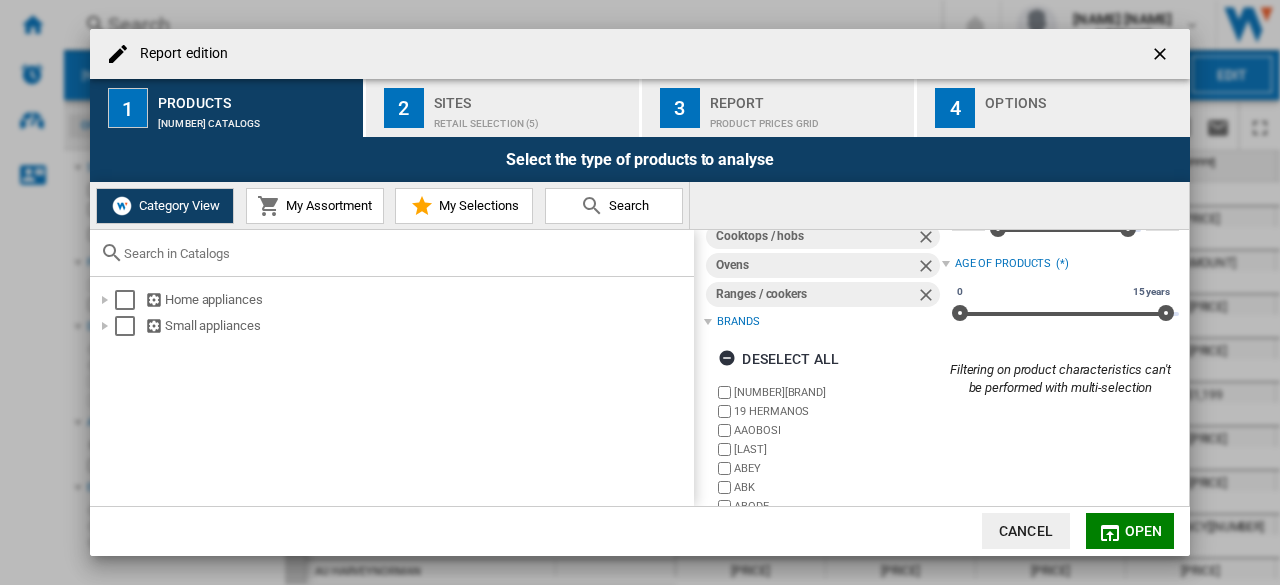 scroll, scrollTop: 100, scrollLeft: 0, axis: vertical 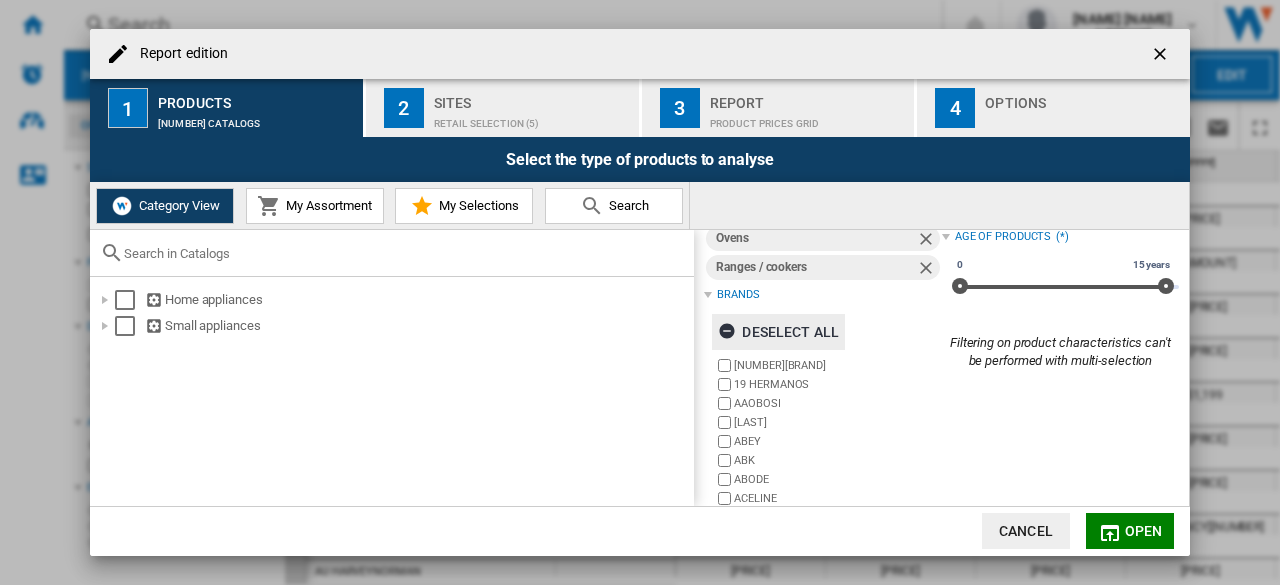 click at bounding box center [730, 334] 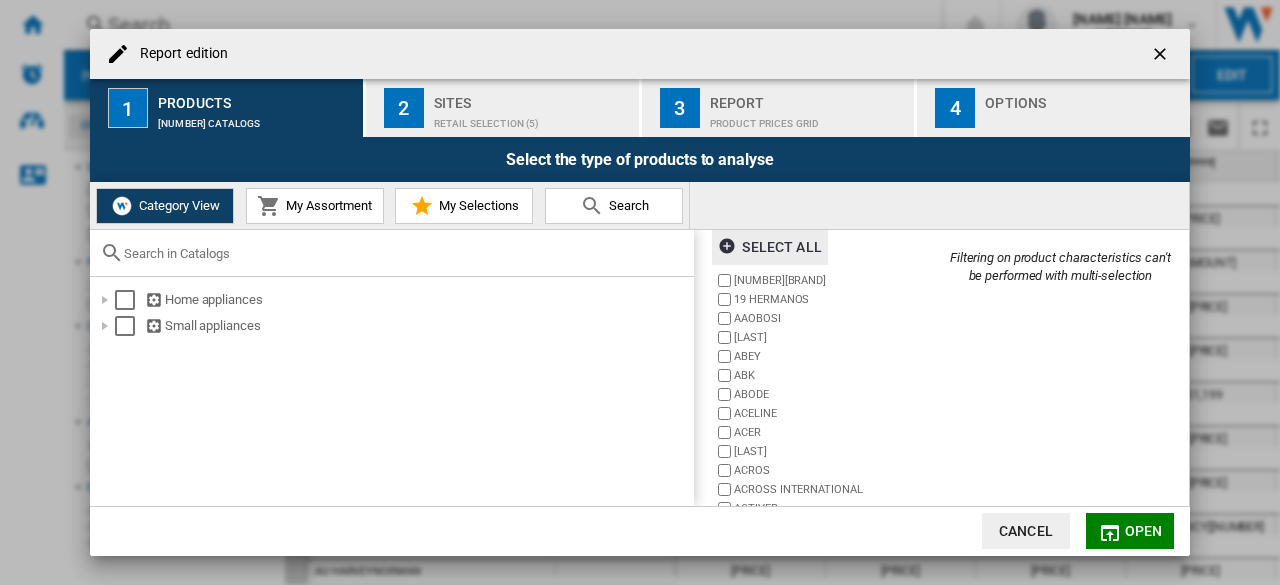 scroll, scrollTop: 278, scrollLeft: 0, axis: vertical 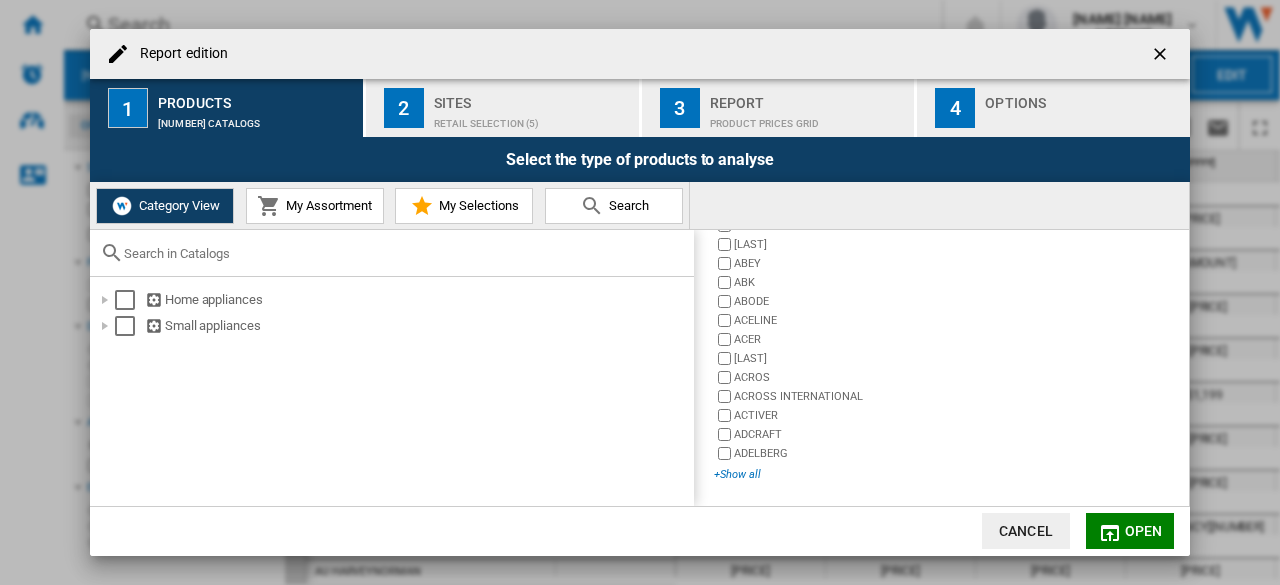click on "+Show all" at bounding box center (827, 474) 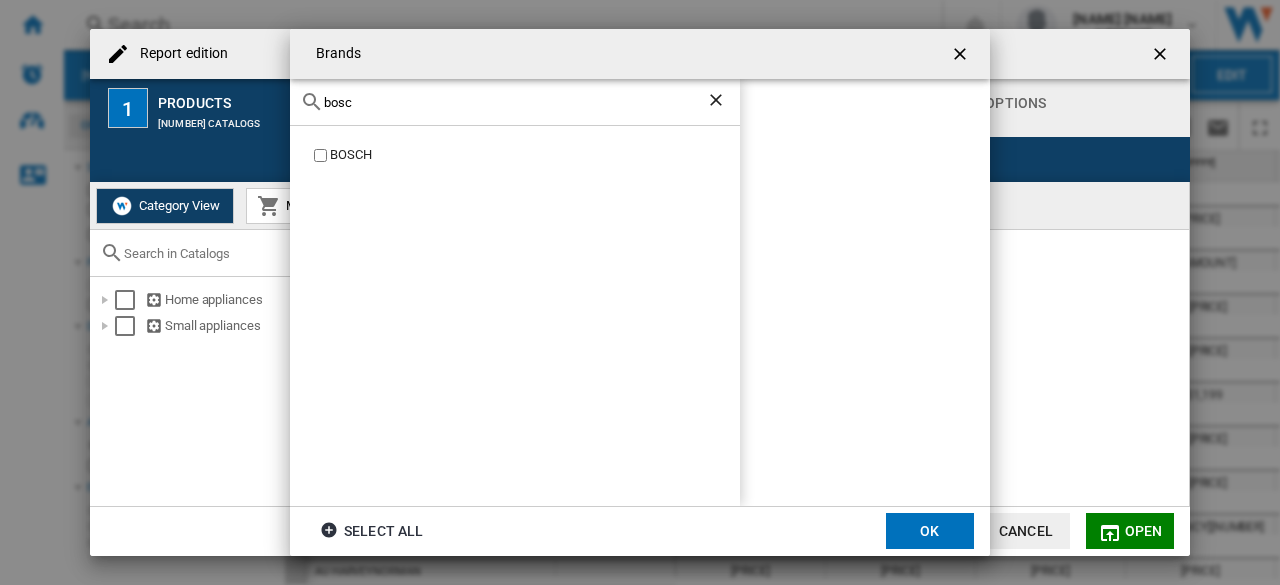type on "bosc" 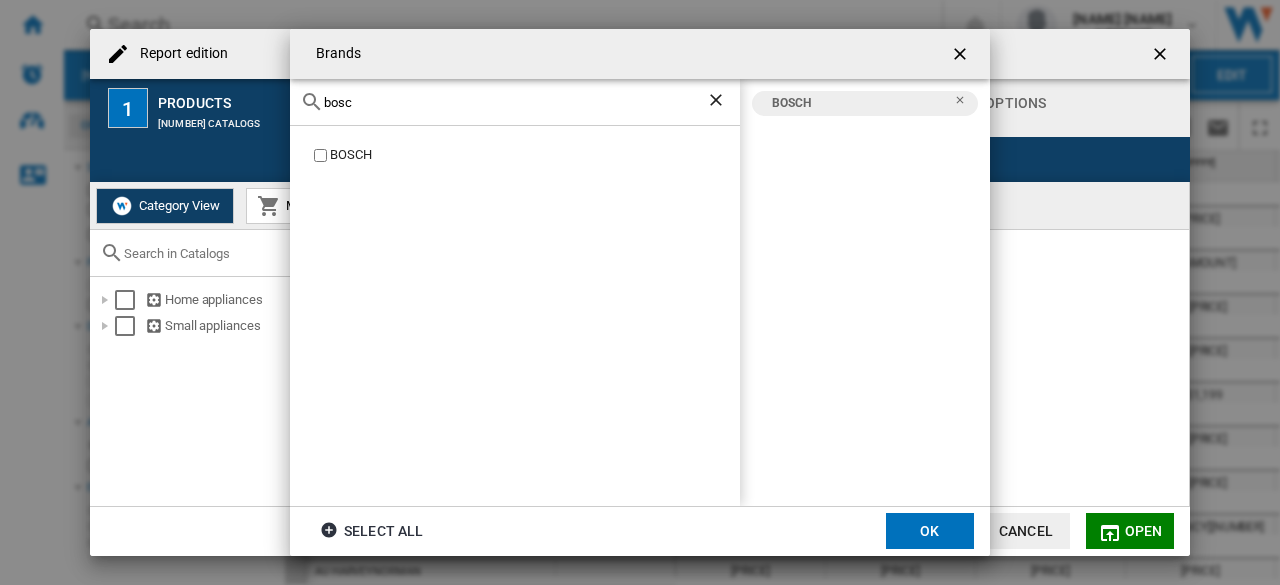 drag, startPoint x: 933, startPoint y: 531, endPoint x: 1035, endPoint y: 398, distance: 167.60966 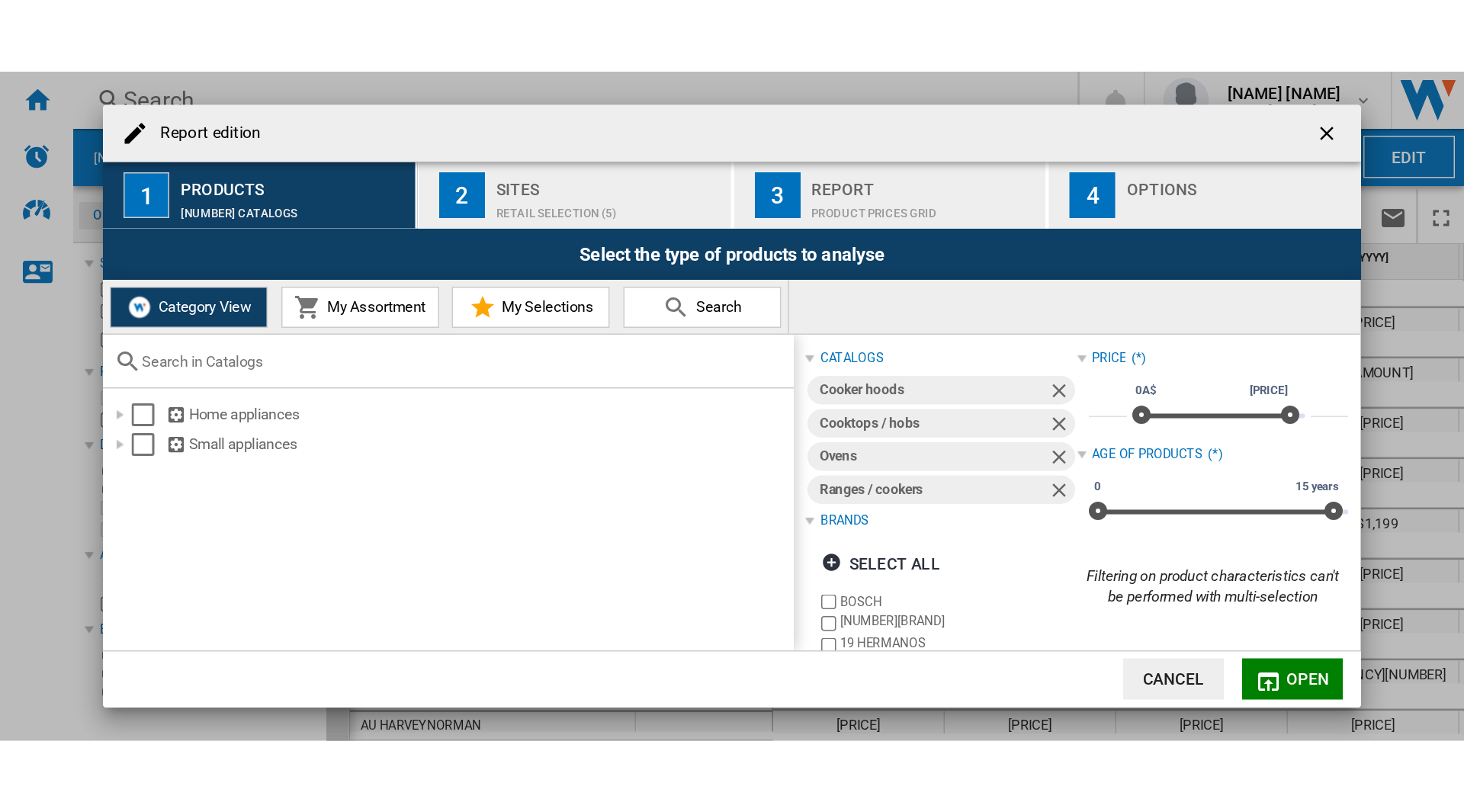 scroll, scrollTop: 0, scrollLeft: 0, axis: both 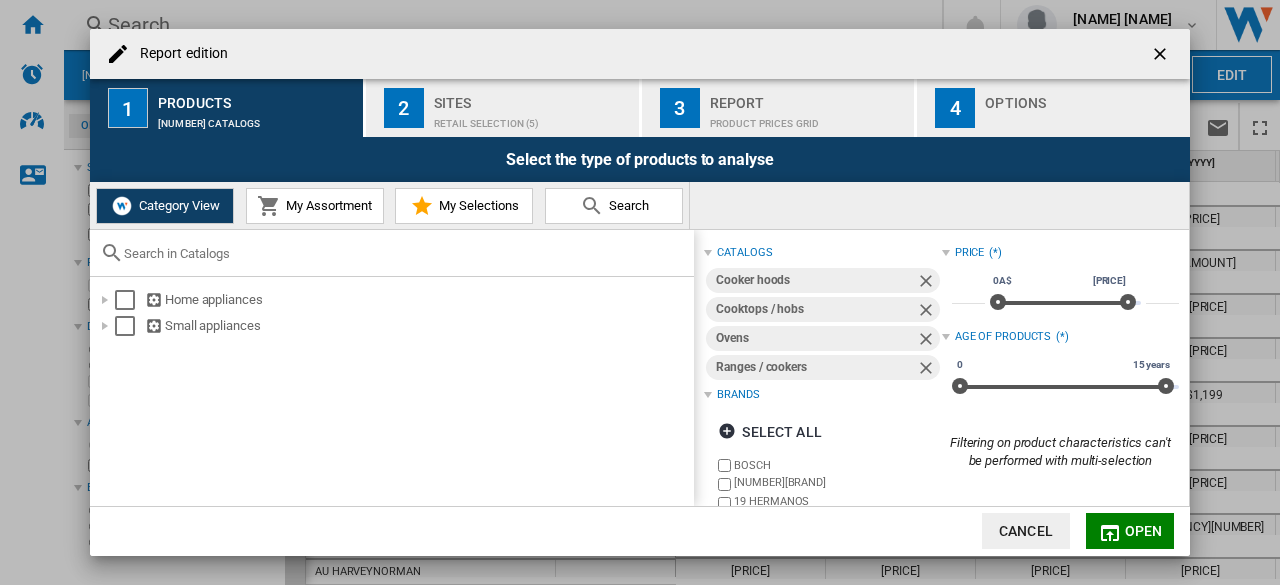 click on "Retail Selection (5)" at bounding box center (532, 118) 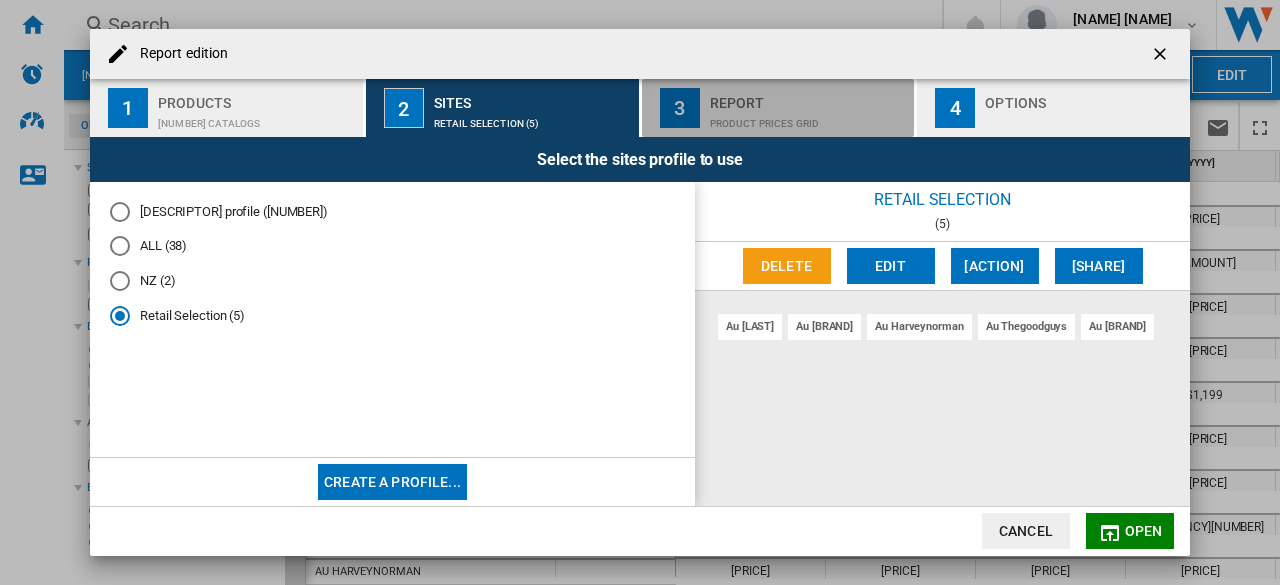 click on "Report" at bounding box center [808, 97] 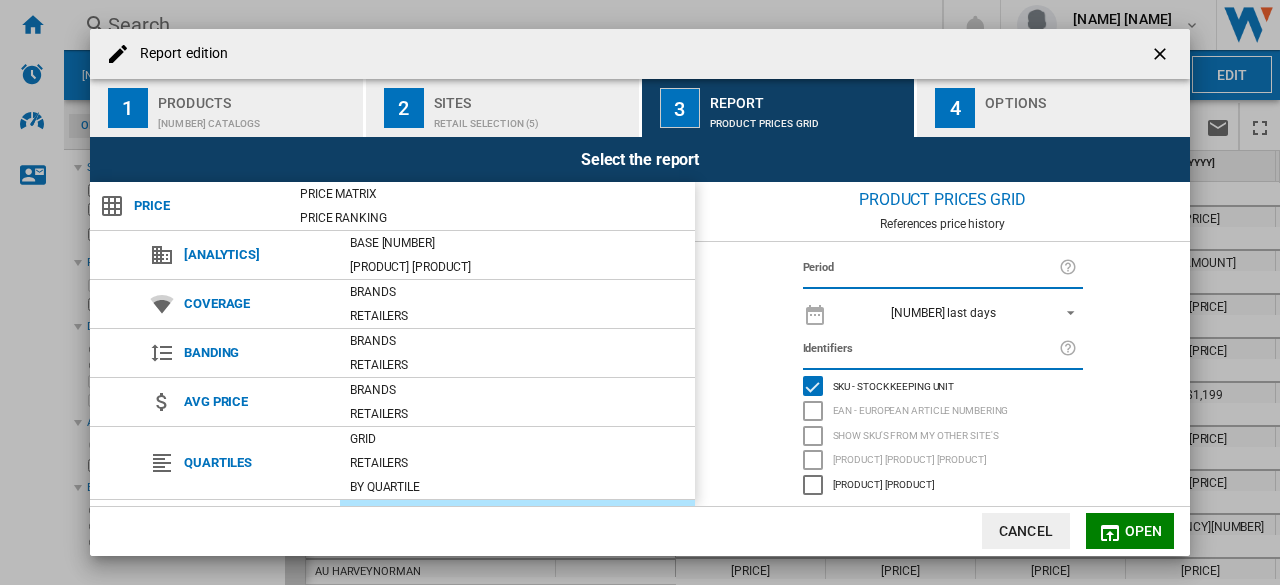click on "Options" at bounding box center (1083, 97) 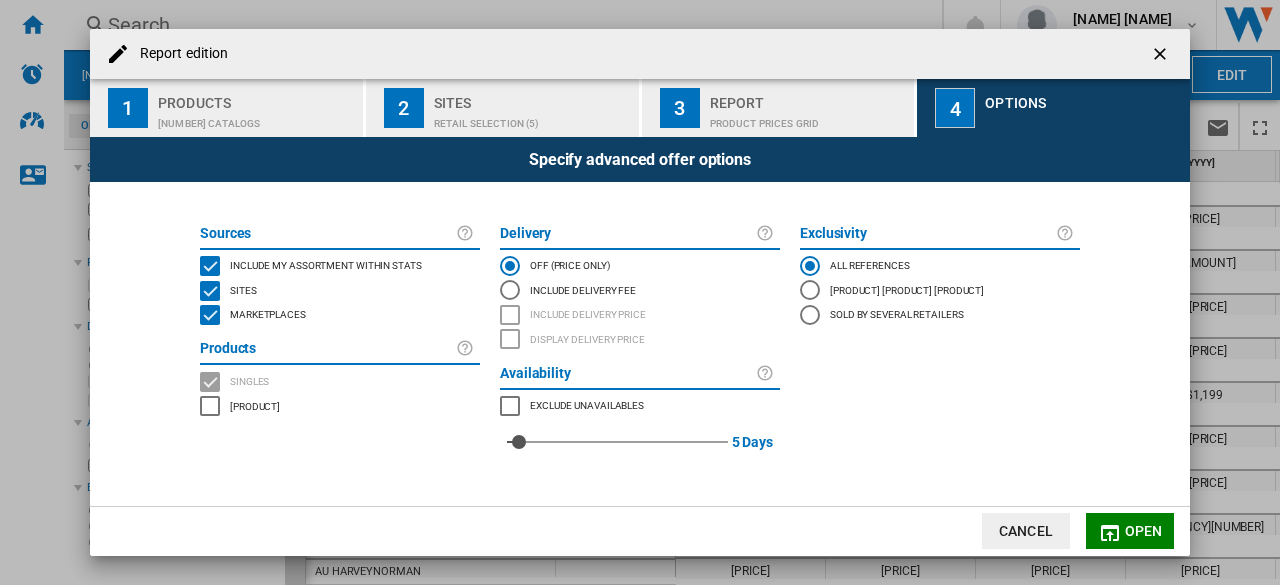 click on "Open" at bounding box center [1144, 531] 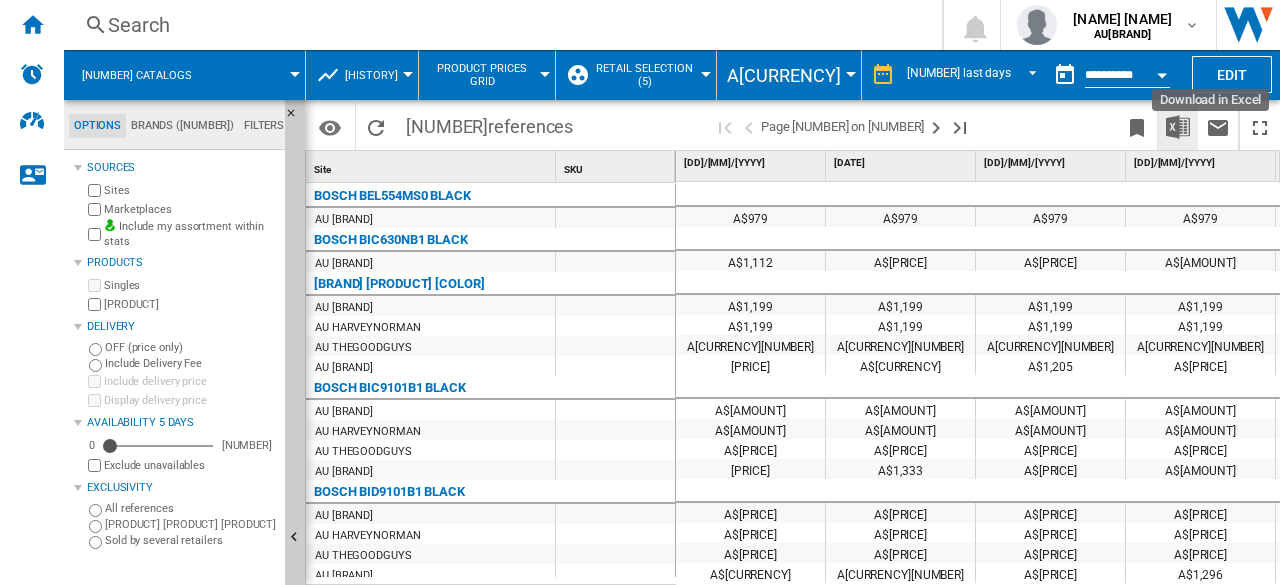 click at bounding box center [1178, 127] 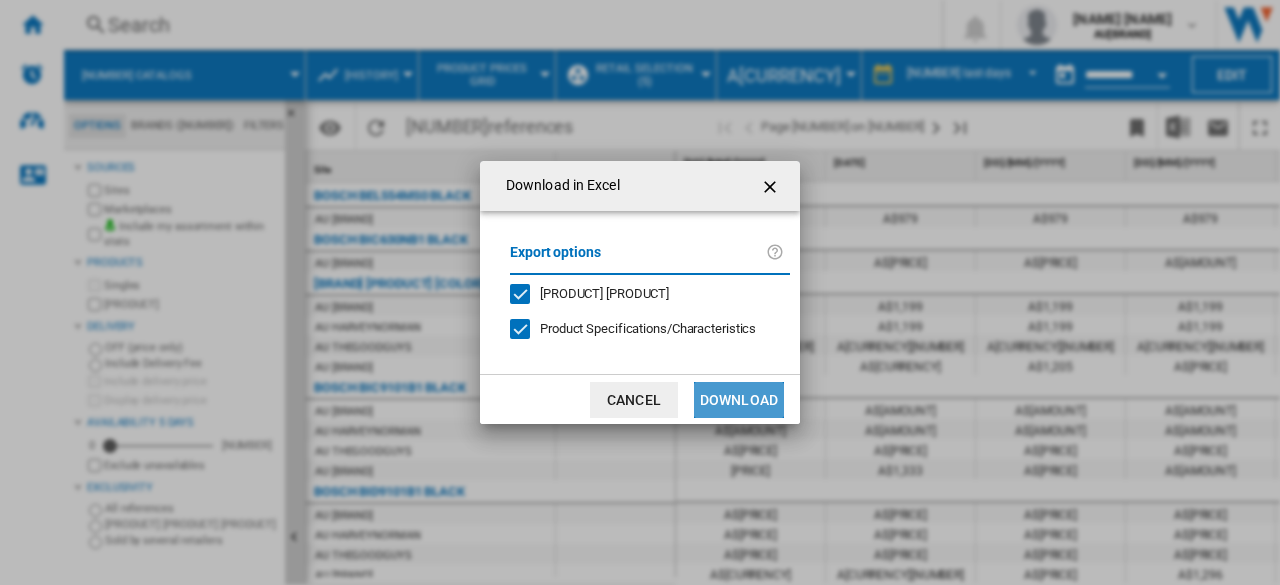 click on "Download" at bounding box center (739, 400) 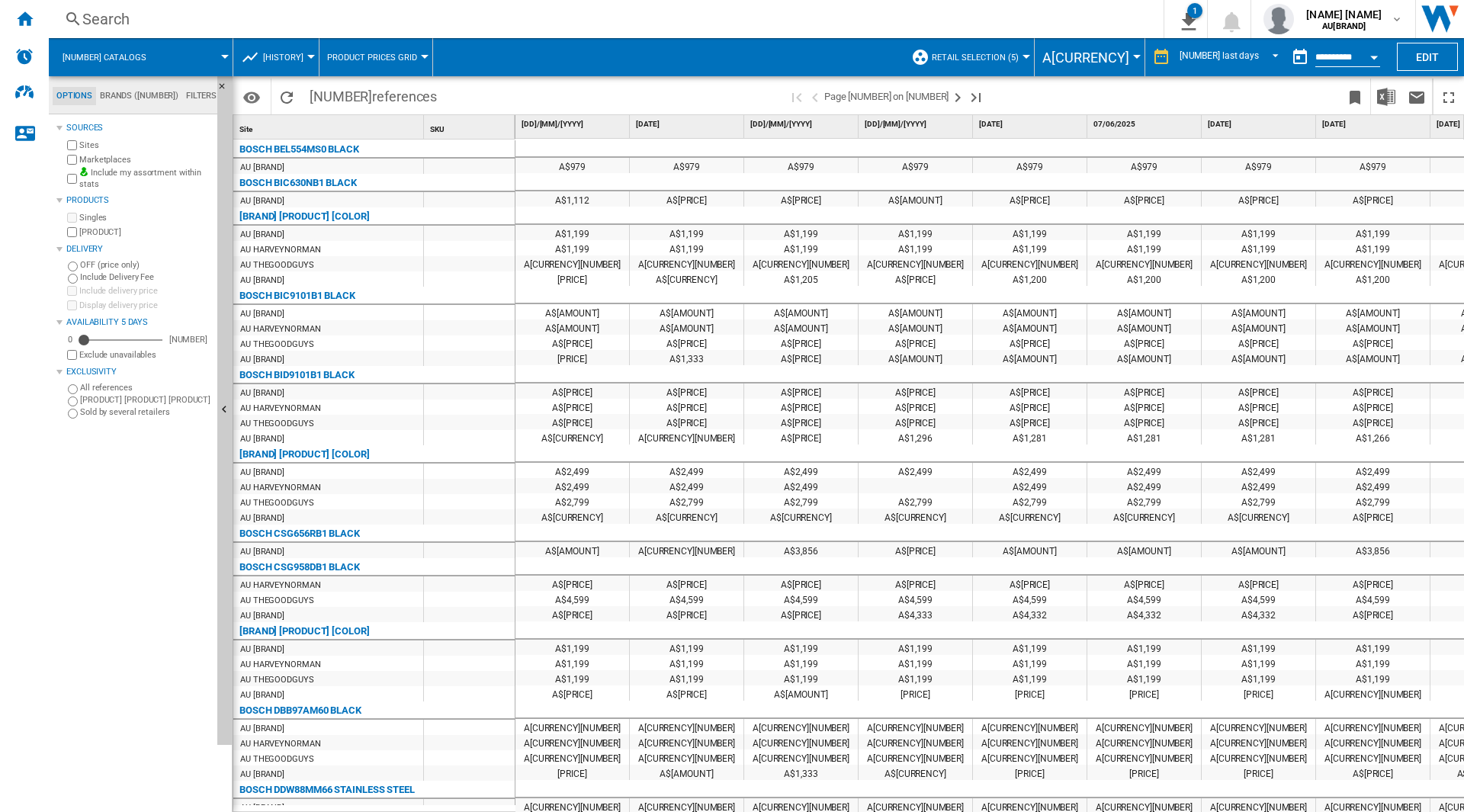 scroll, scrollTop: 0, scrollLeft: 0, axis: both 